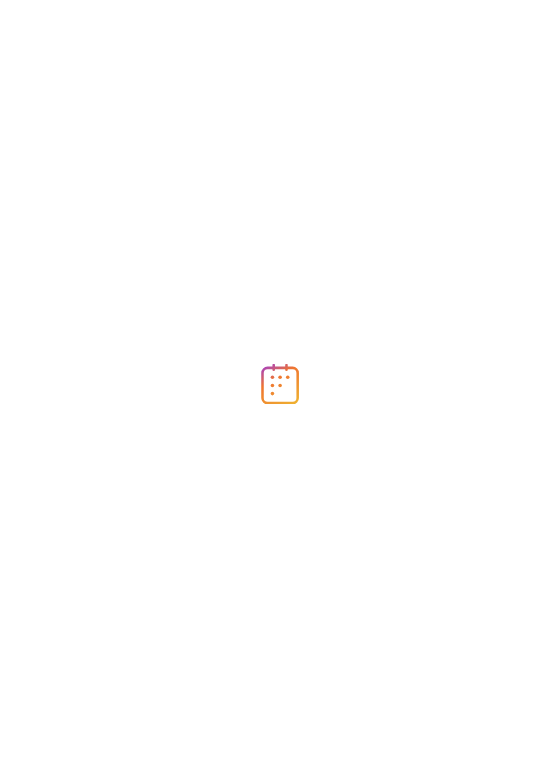 scroll, scrollTop: 0, scrollLeft: 0, axis: both 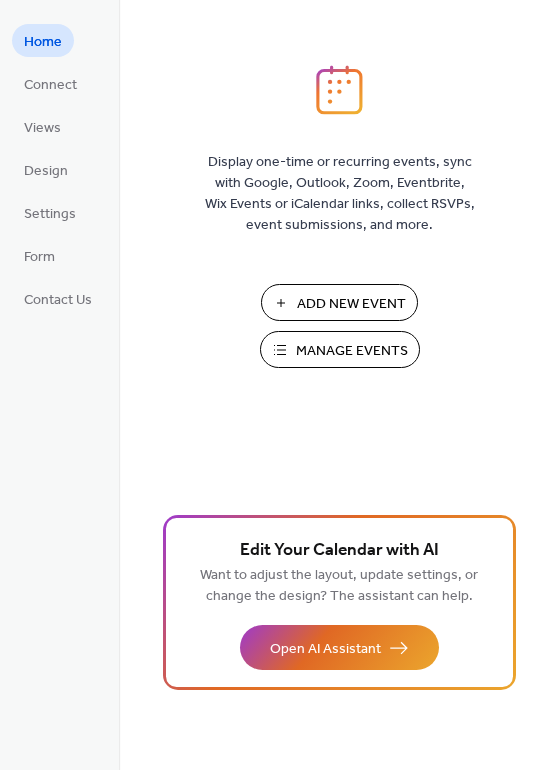 click on "Manage Events" at bounding box center [352, 351] 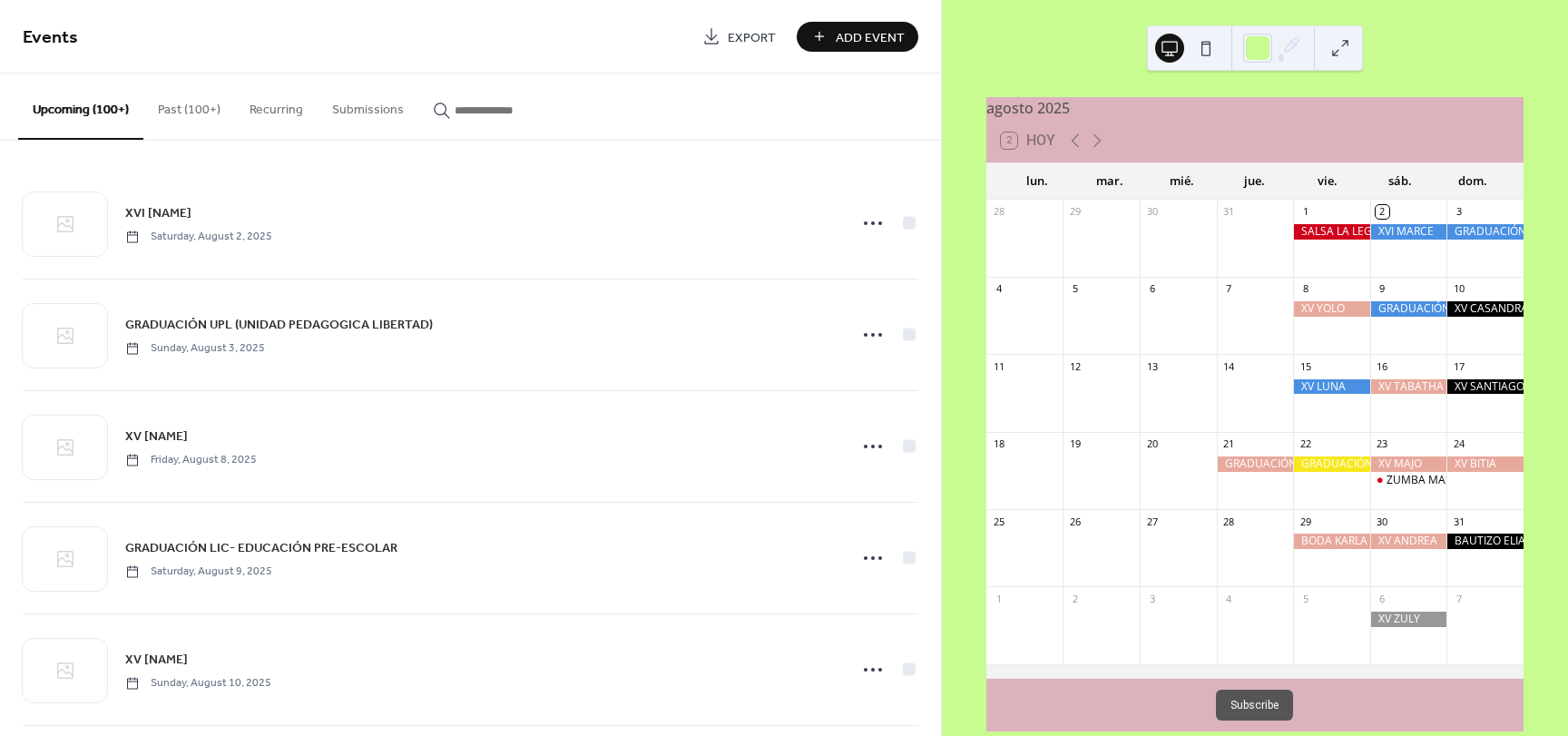 scroll, scrollTop: 0, scrollLeft: 0, axis: both 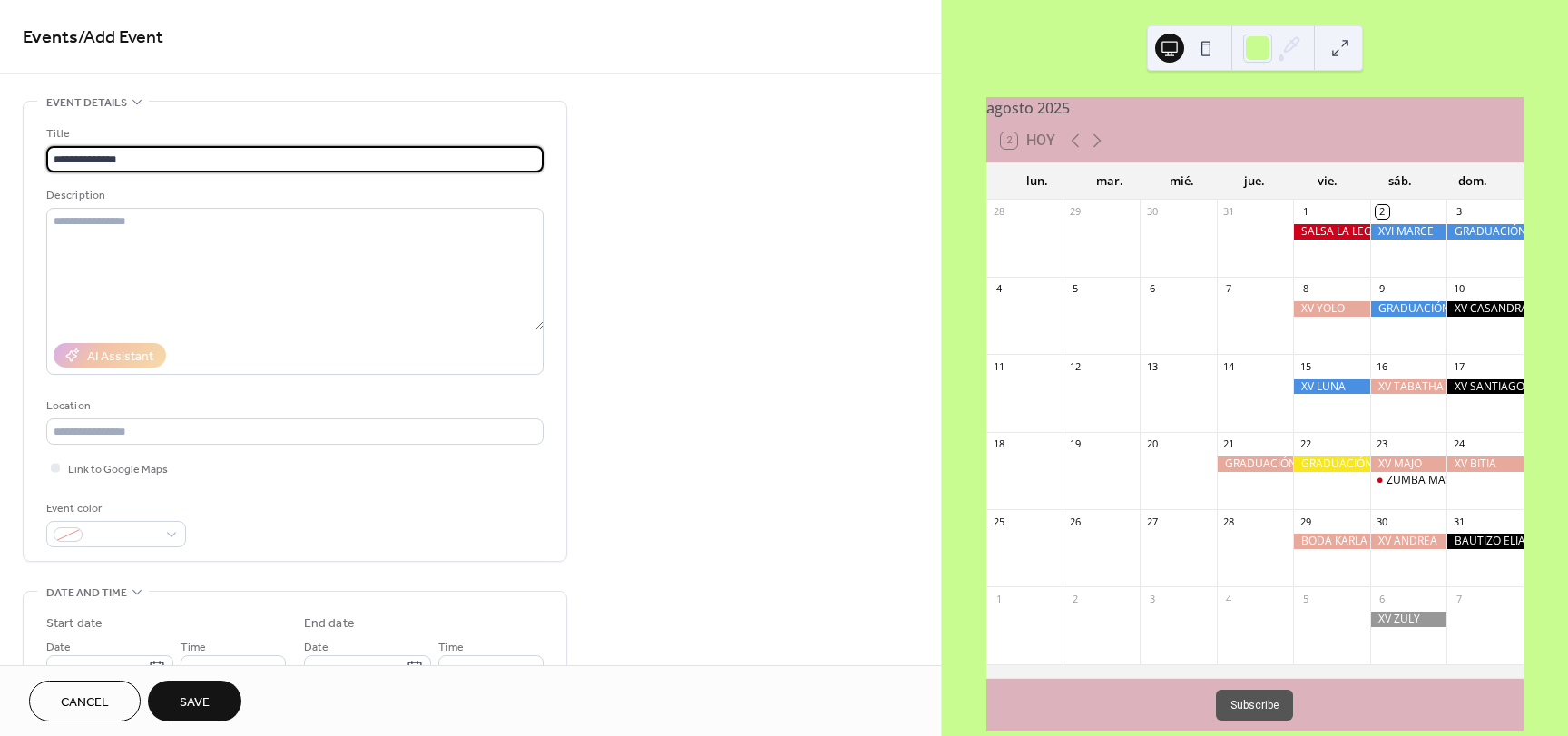 type on "**********" 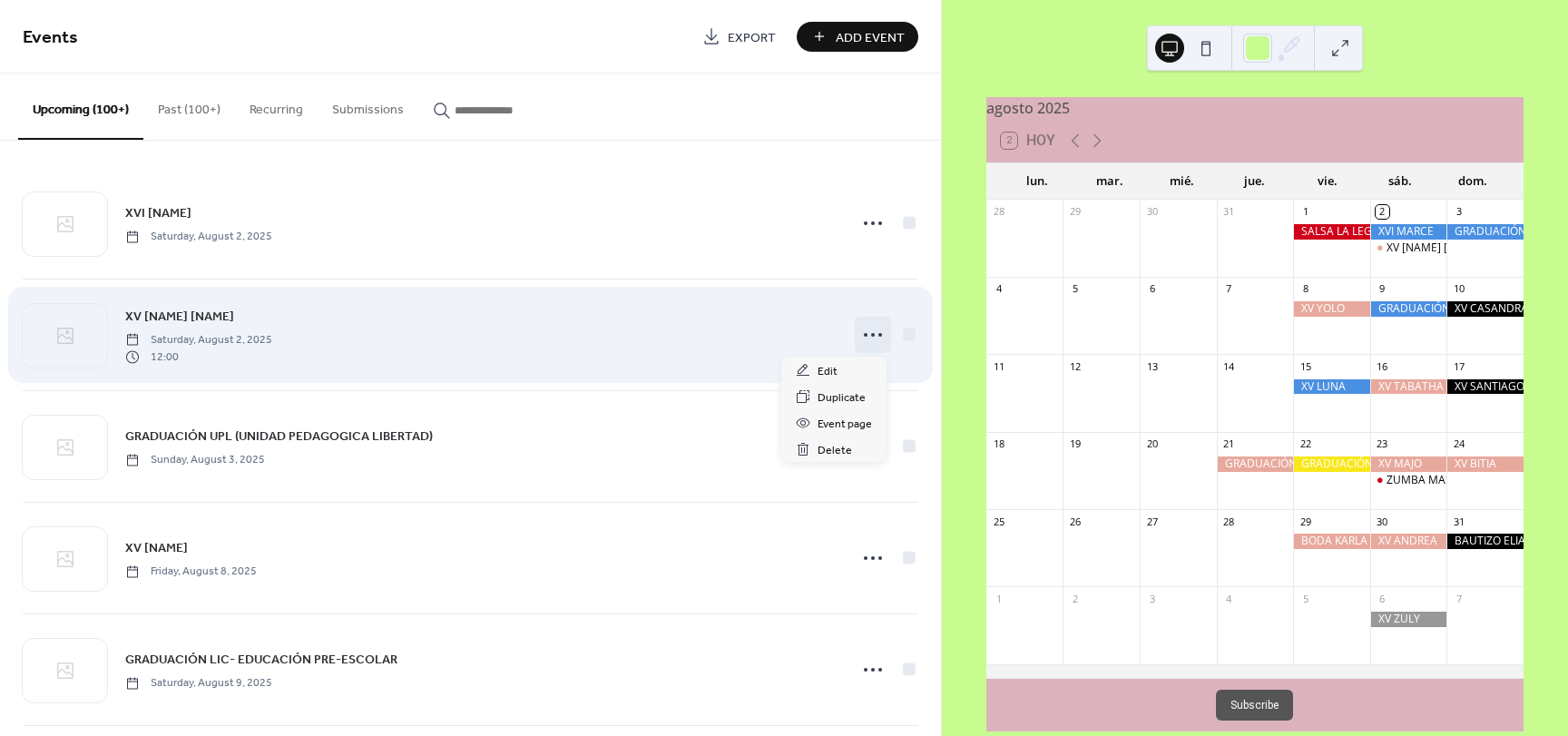 click 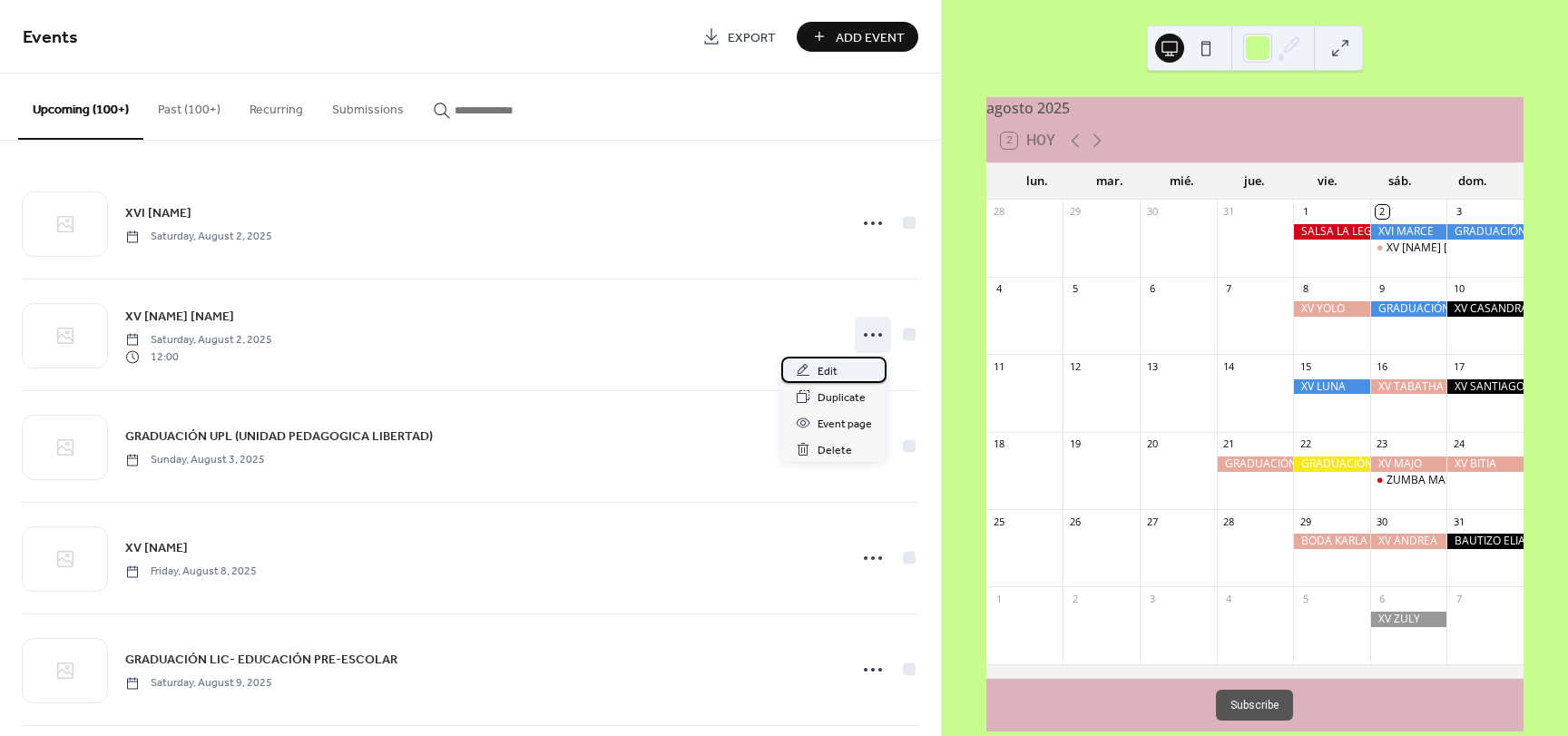 click on "Edit" at bounding box center (828, 371) 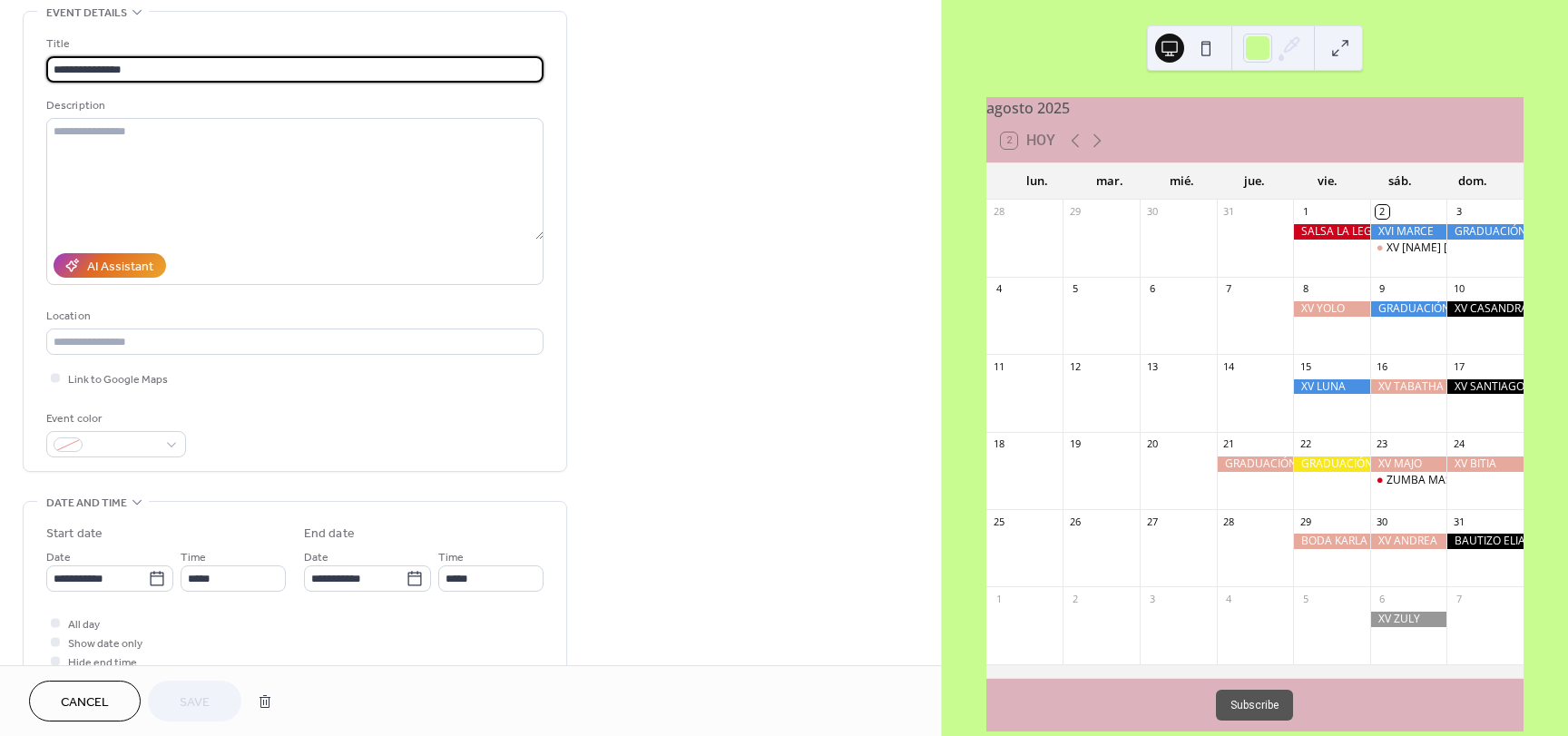 scroll, scrollTop: 91, scrollLeft: 0, axis: vertical 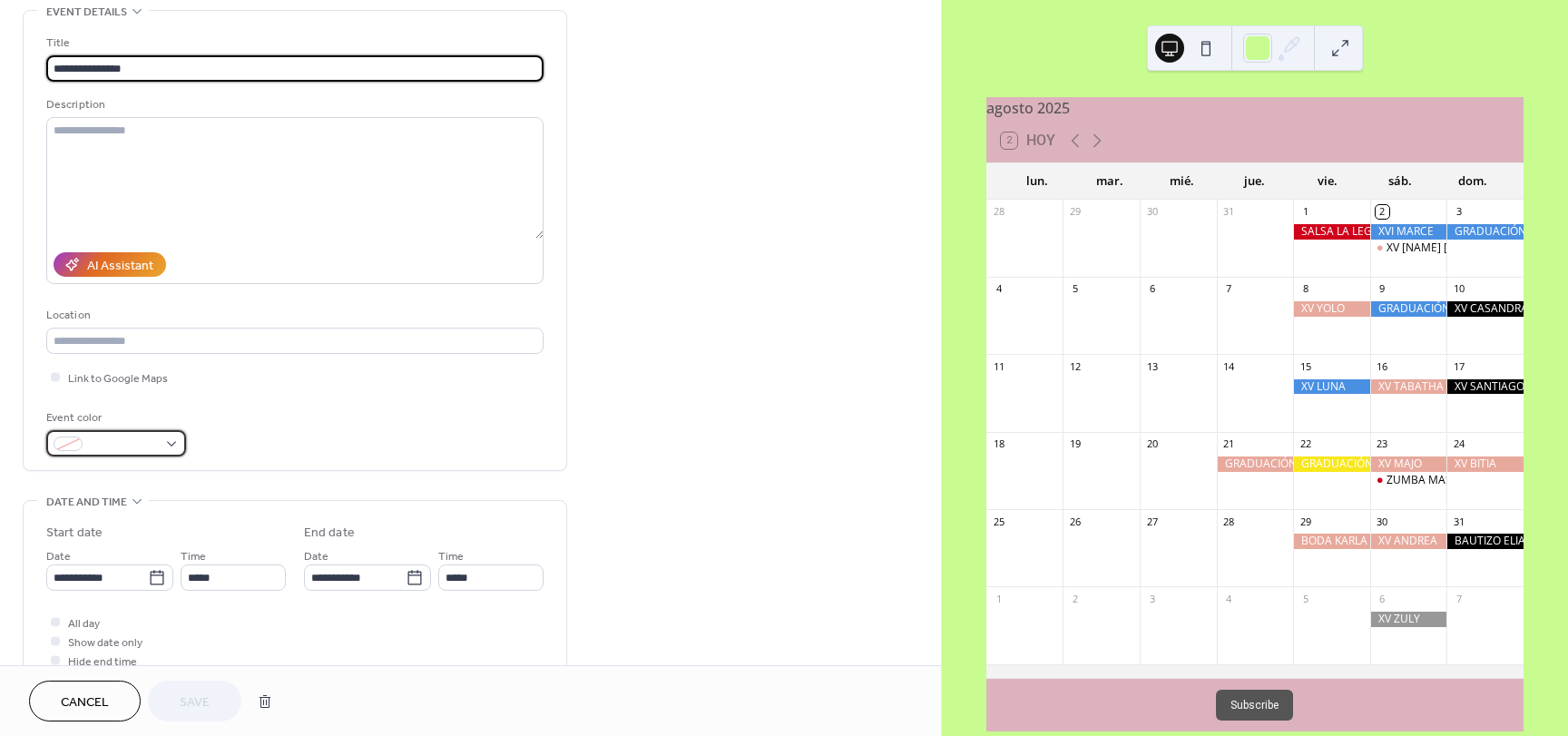 click at bounding box center [116, 443] 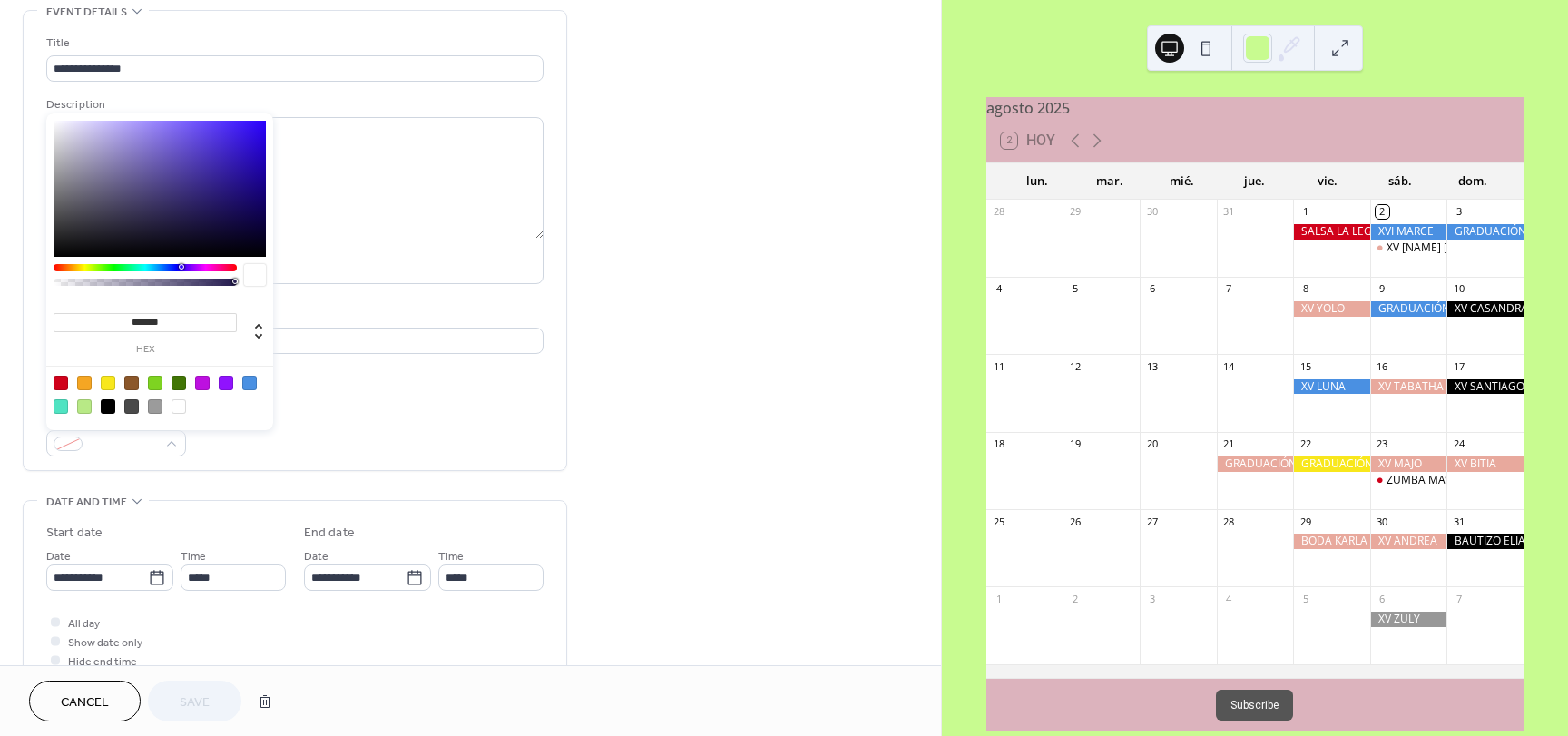 click on "*******" at bounding box center [145, 322] 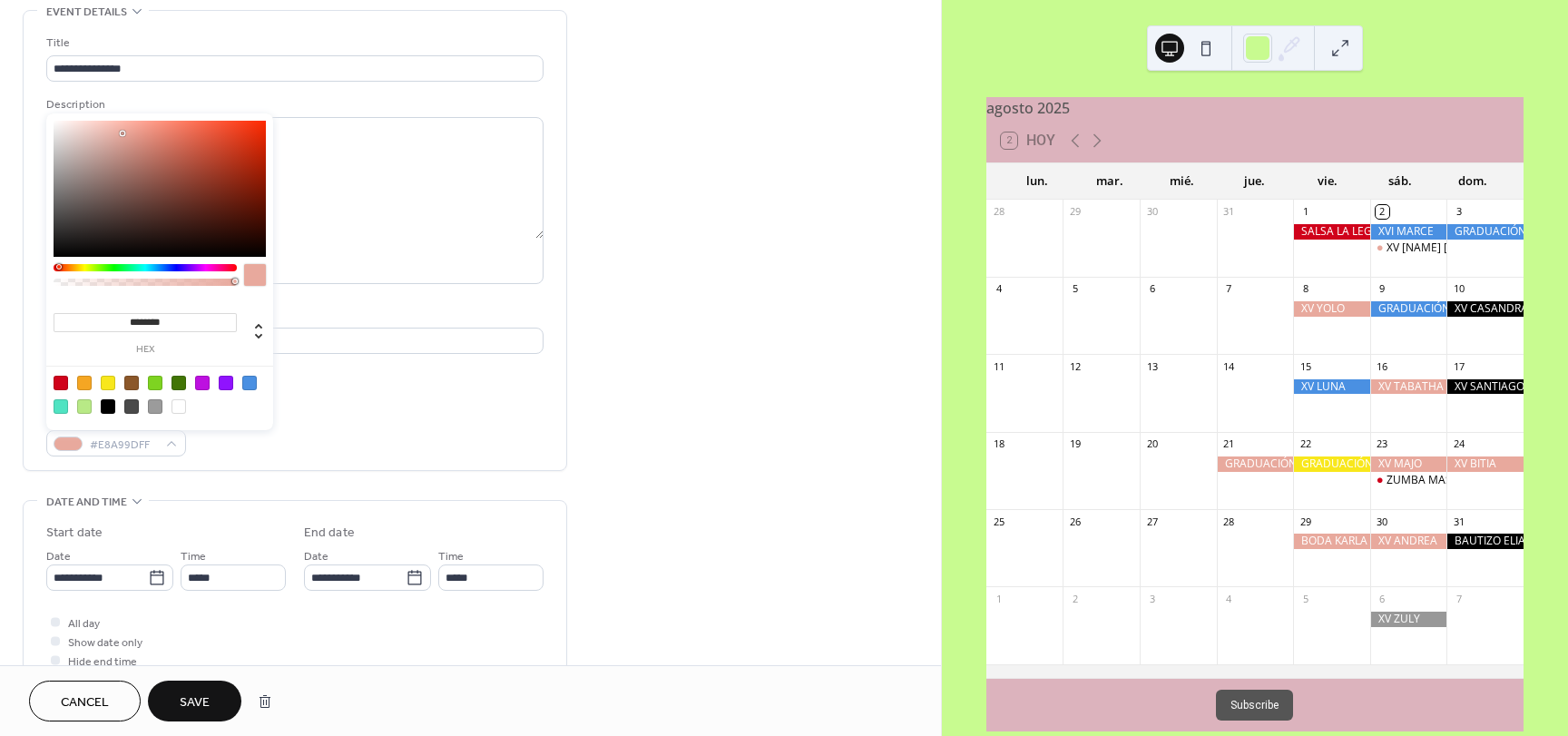 type on "*********" 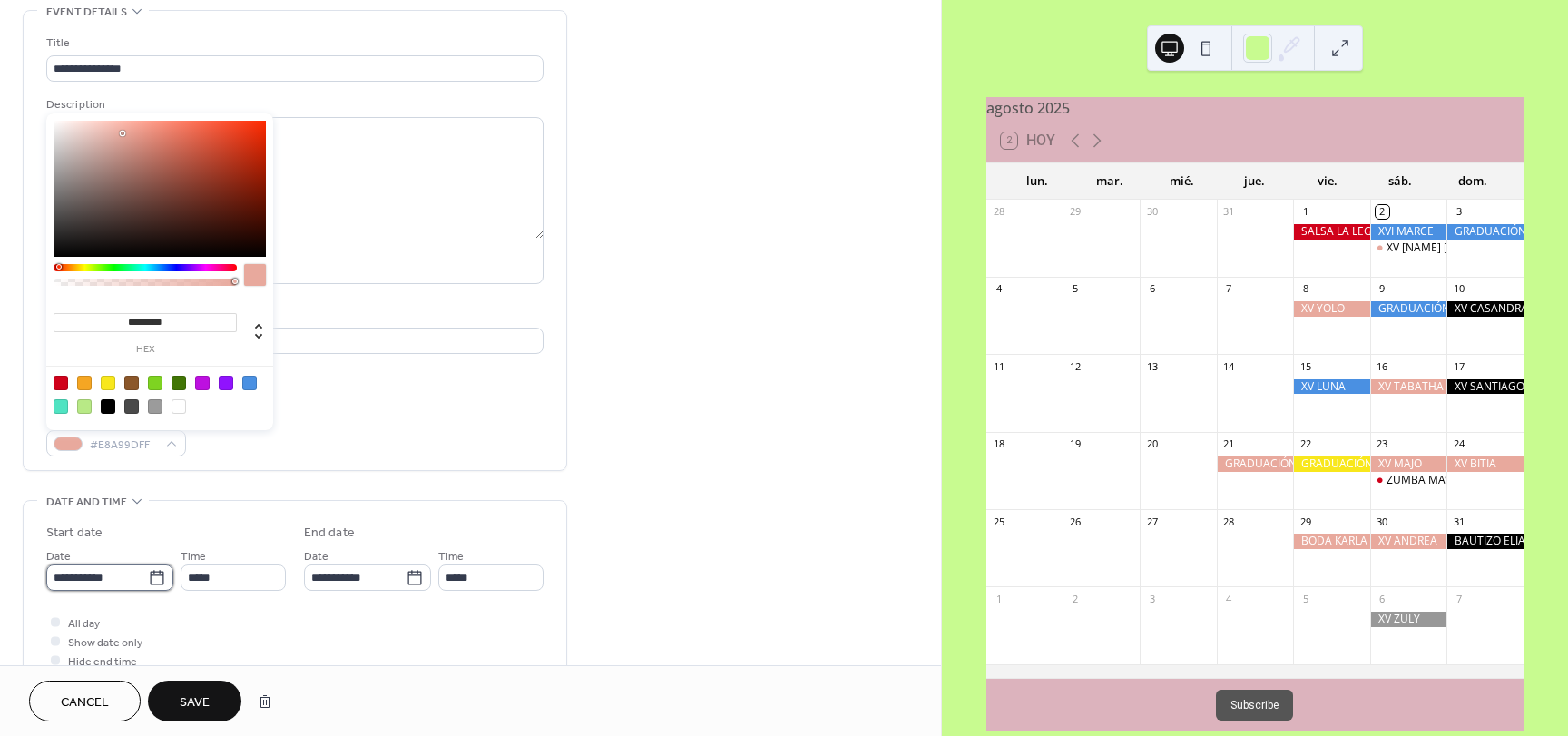 click on "**********" at bounding box center (97, 577) 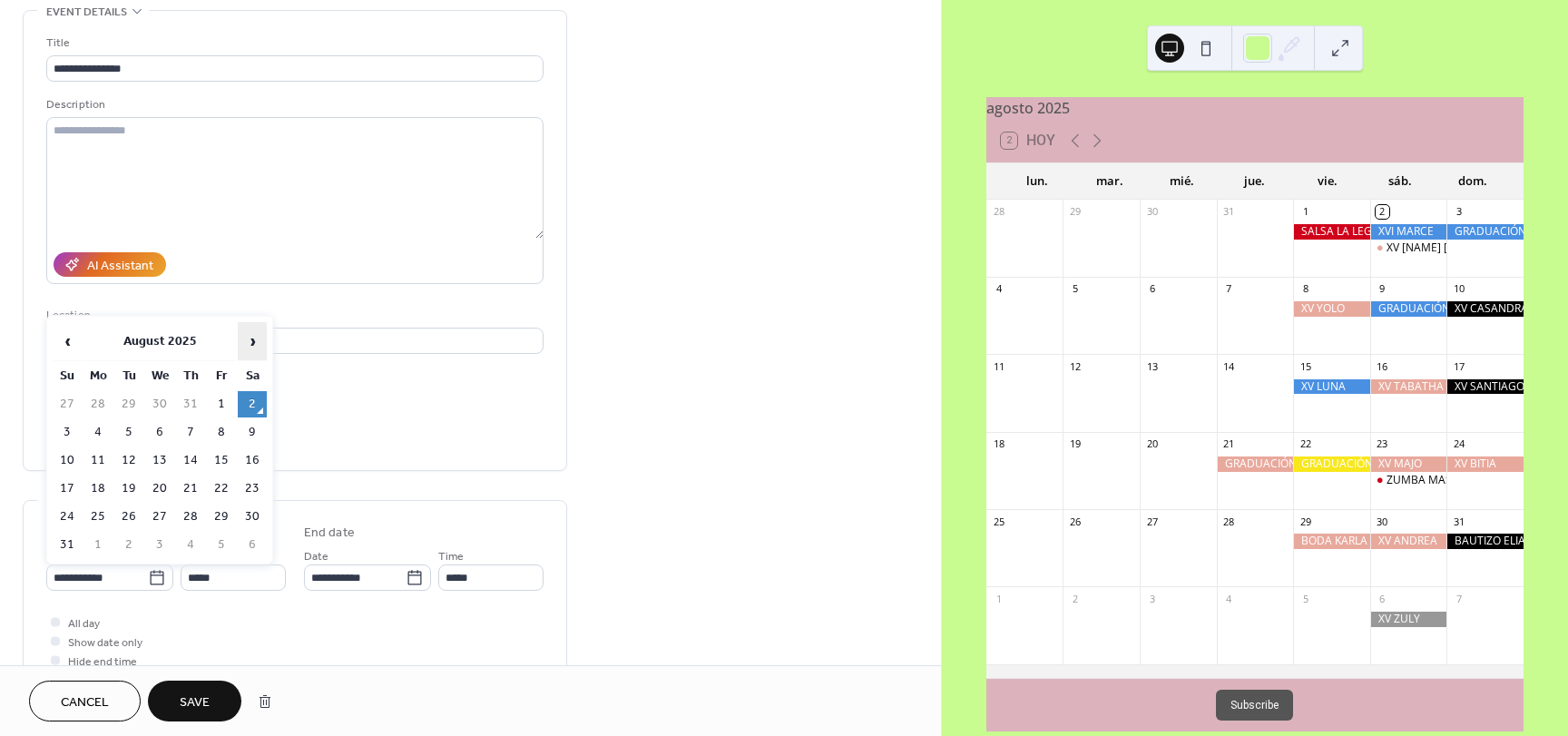 click on "›" at bounding box center [252, 341] 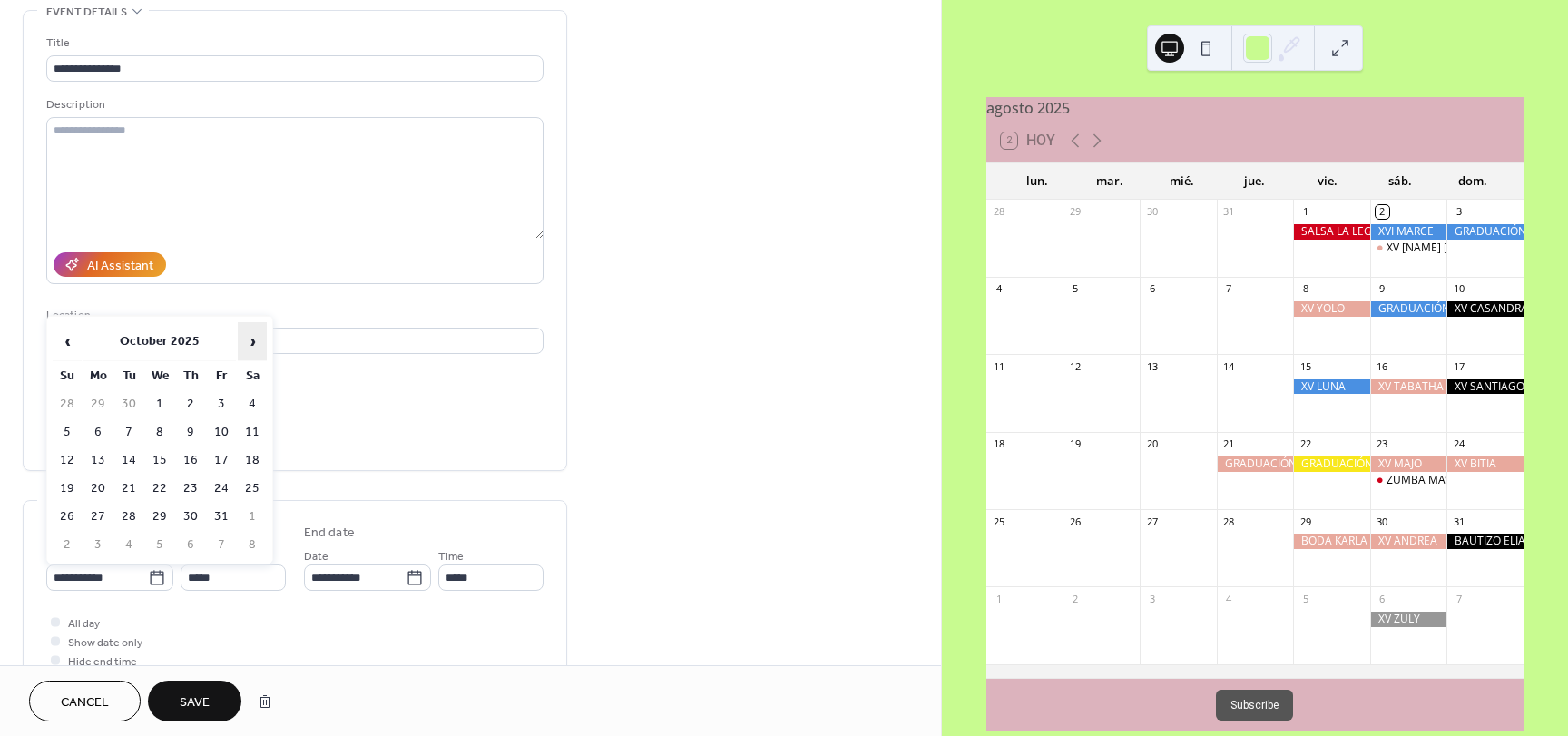 click on "›" at bounding box center (252, 341) 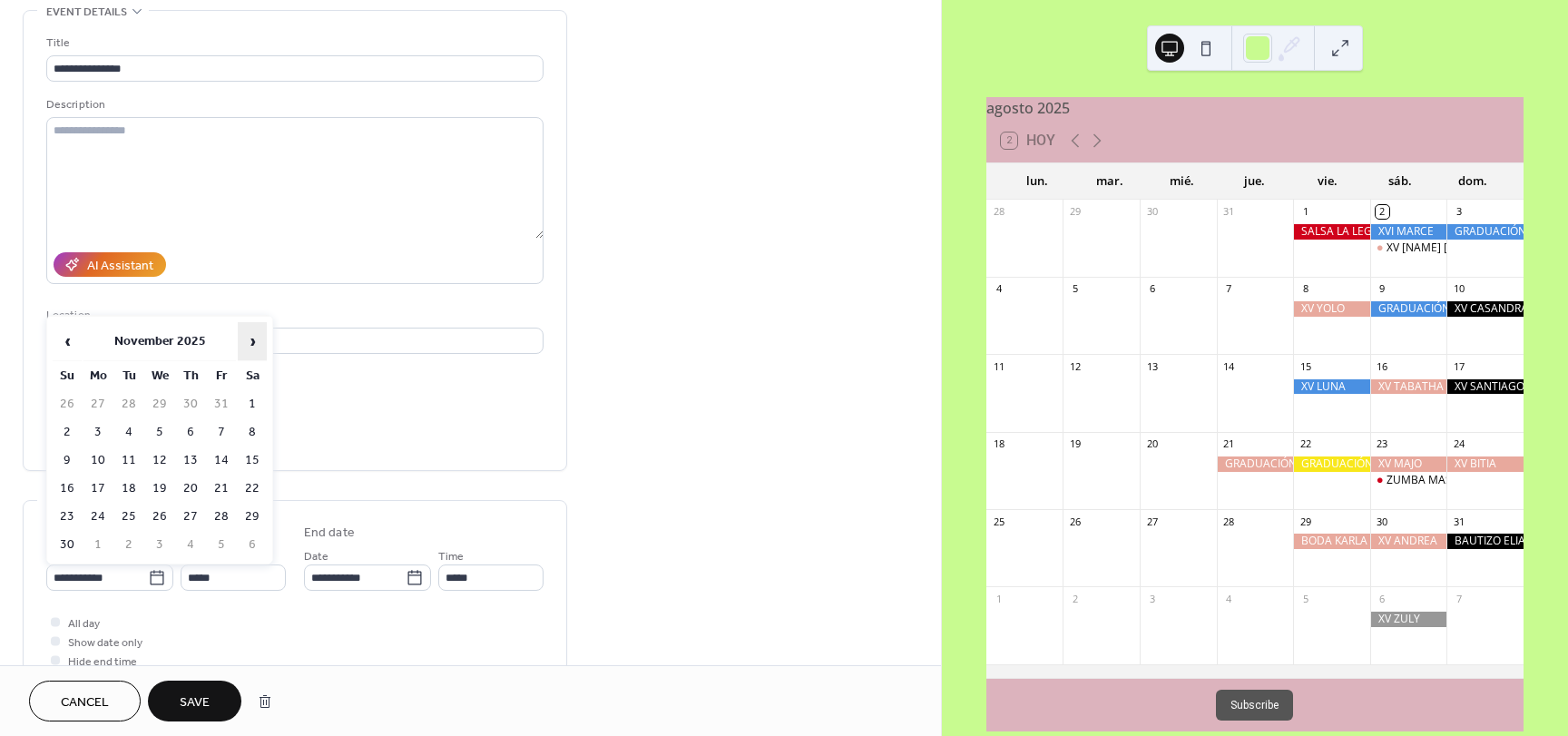 click on "›" at bounding box center [252, 341] 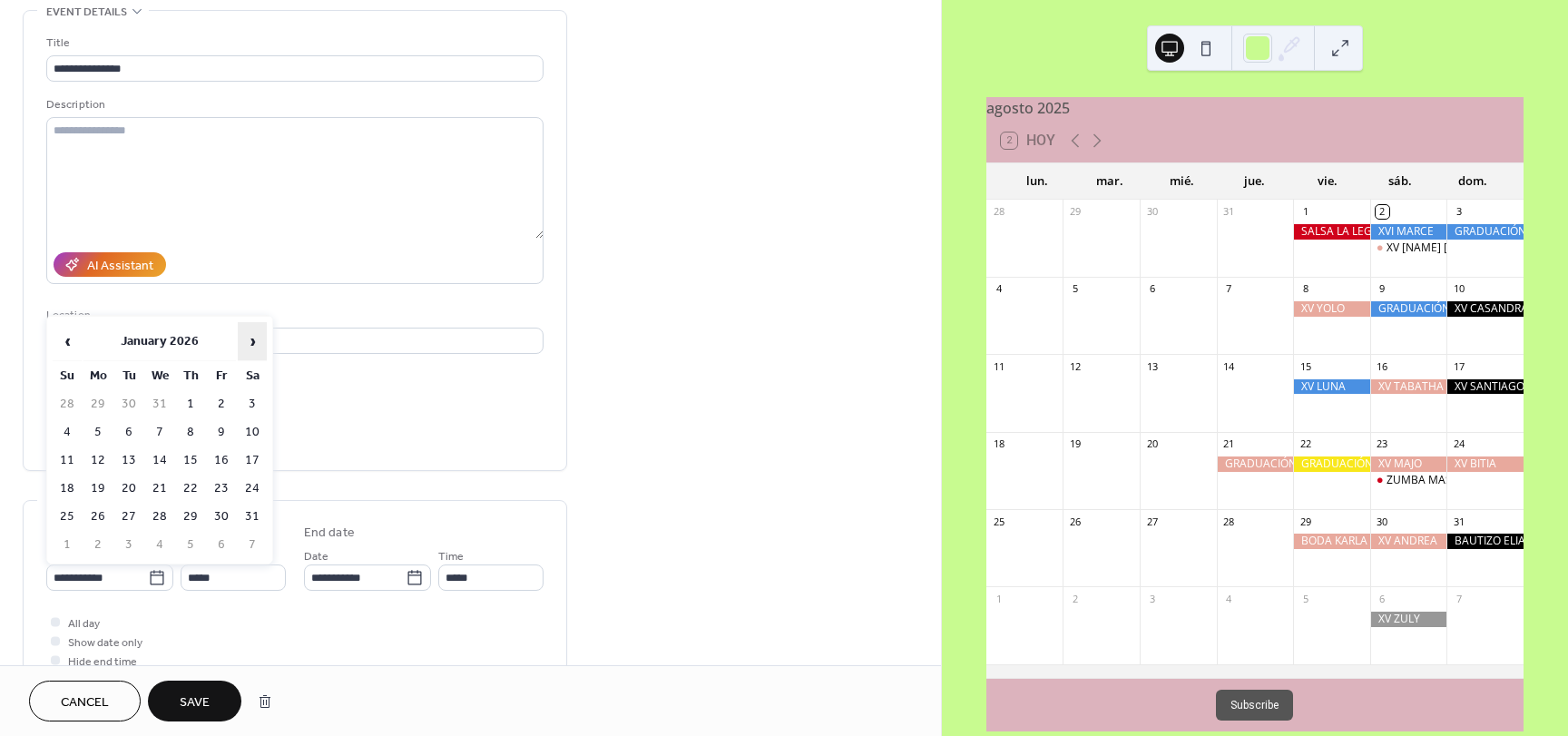 click on "›" at bounding box center [252, 341] 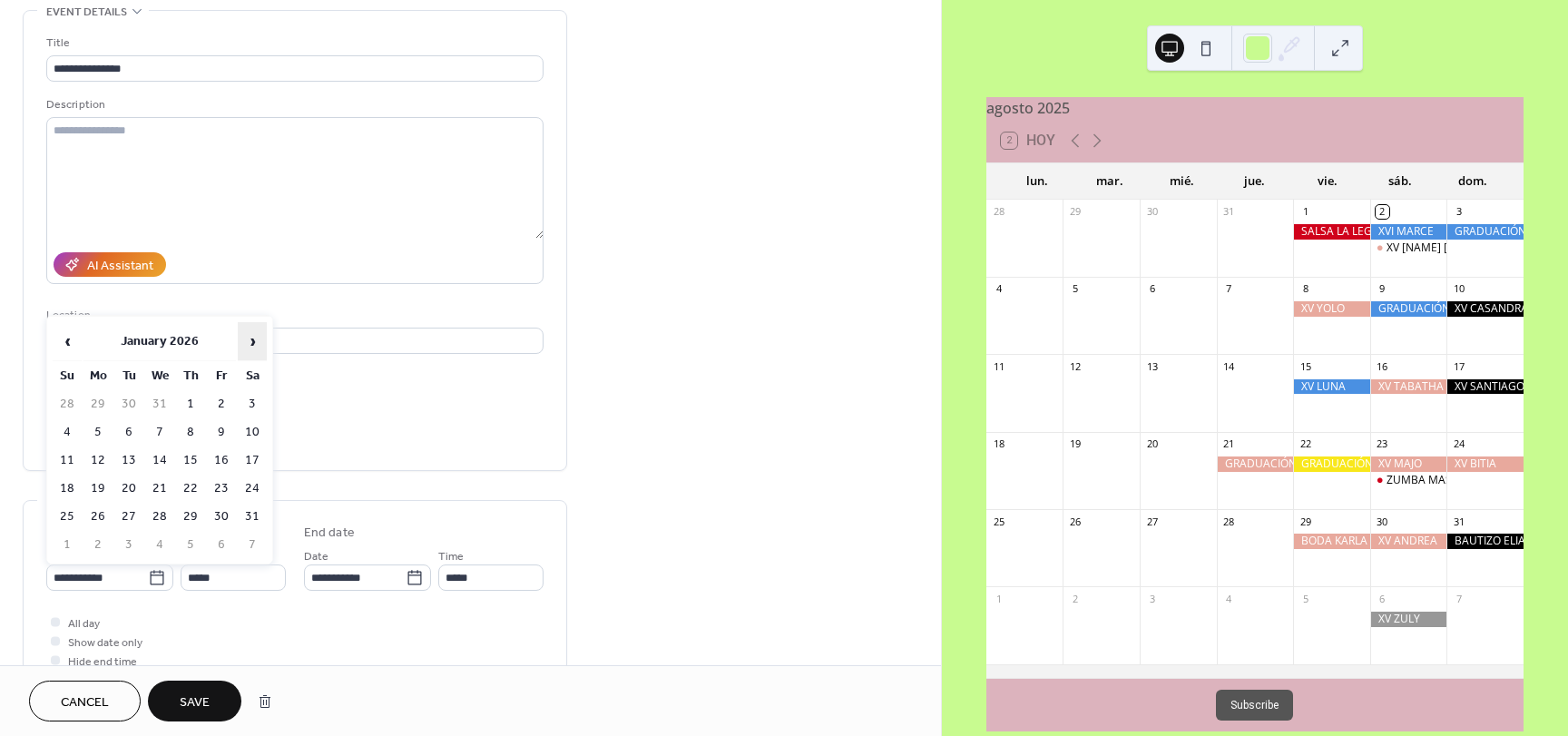 click on "›" at bounding box center [252, 341] 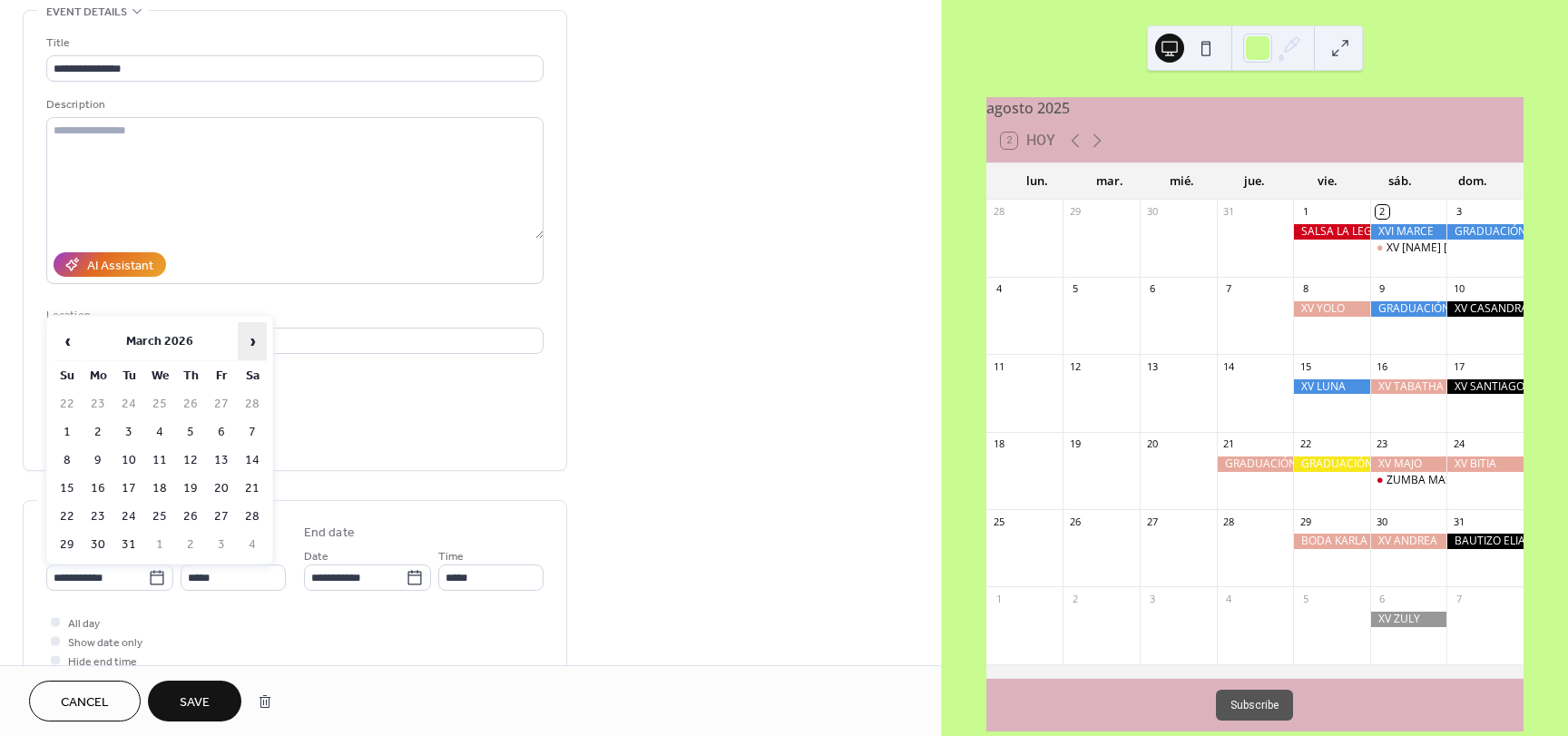click on "›" at bounding box center (252, 341) 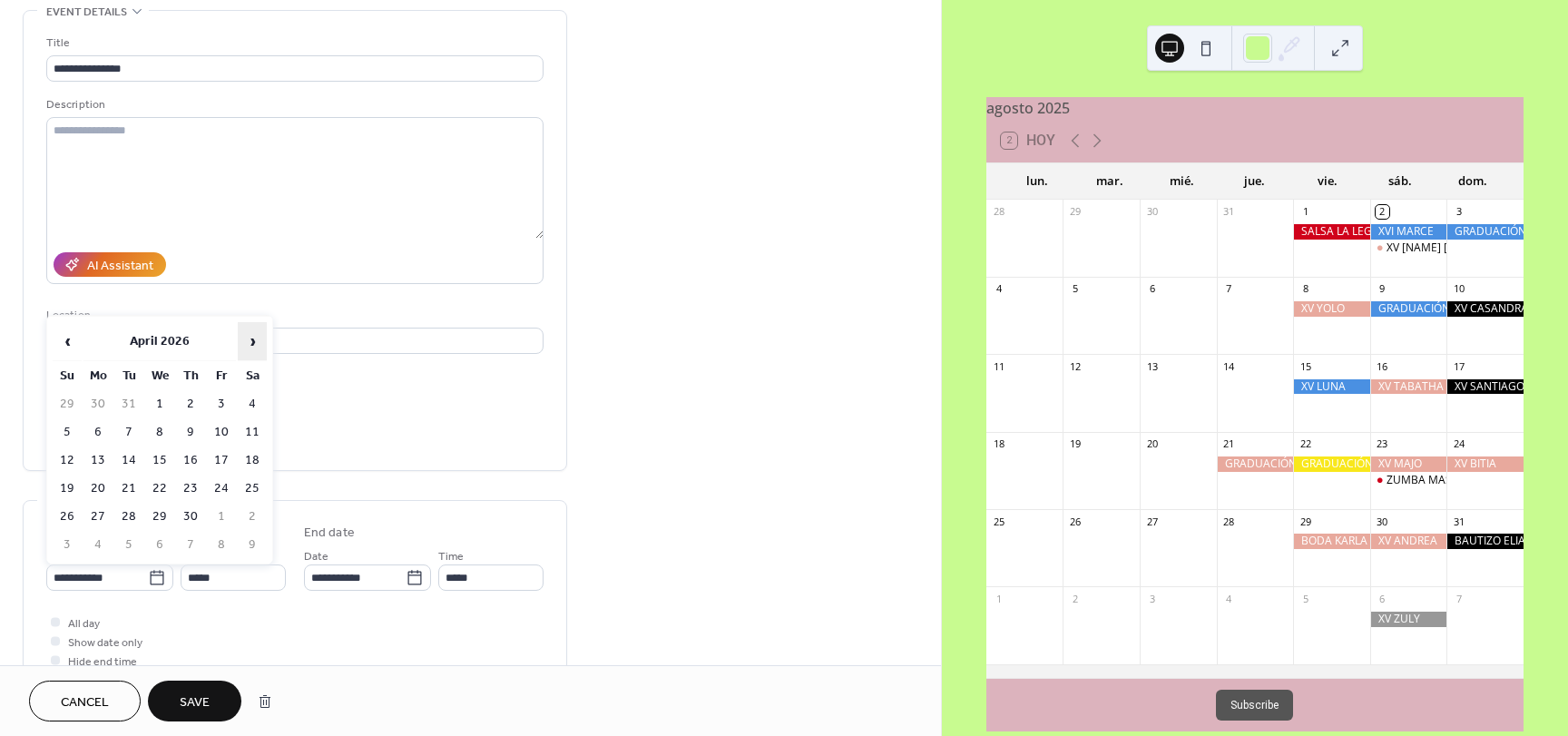 click on "›" at bounding box center [252, 341] 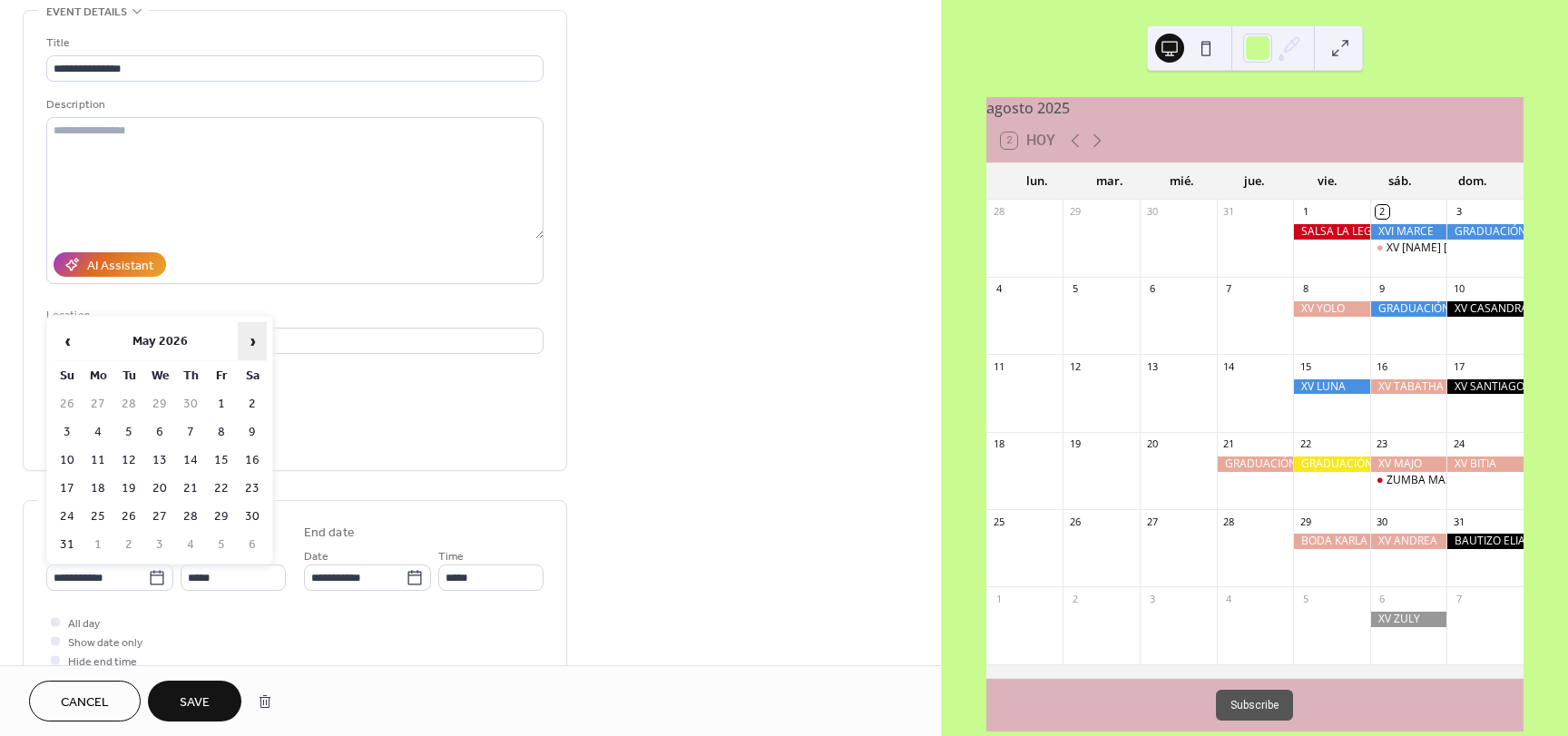 click on "›" at bounding box center [252, 341] 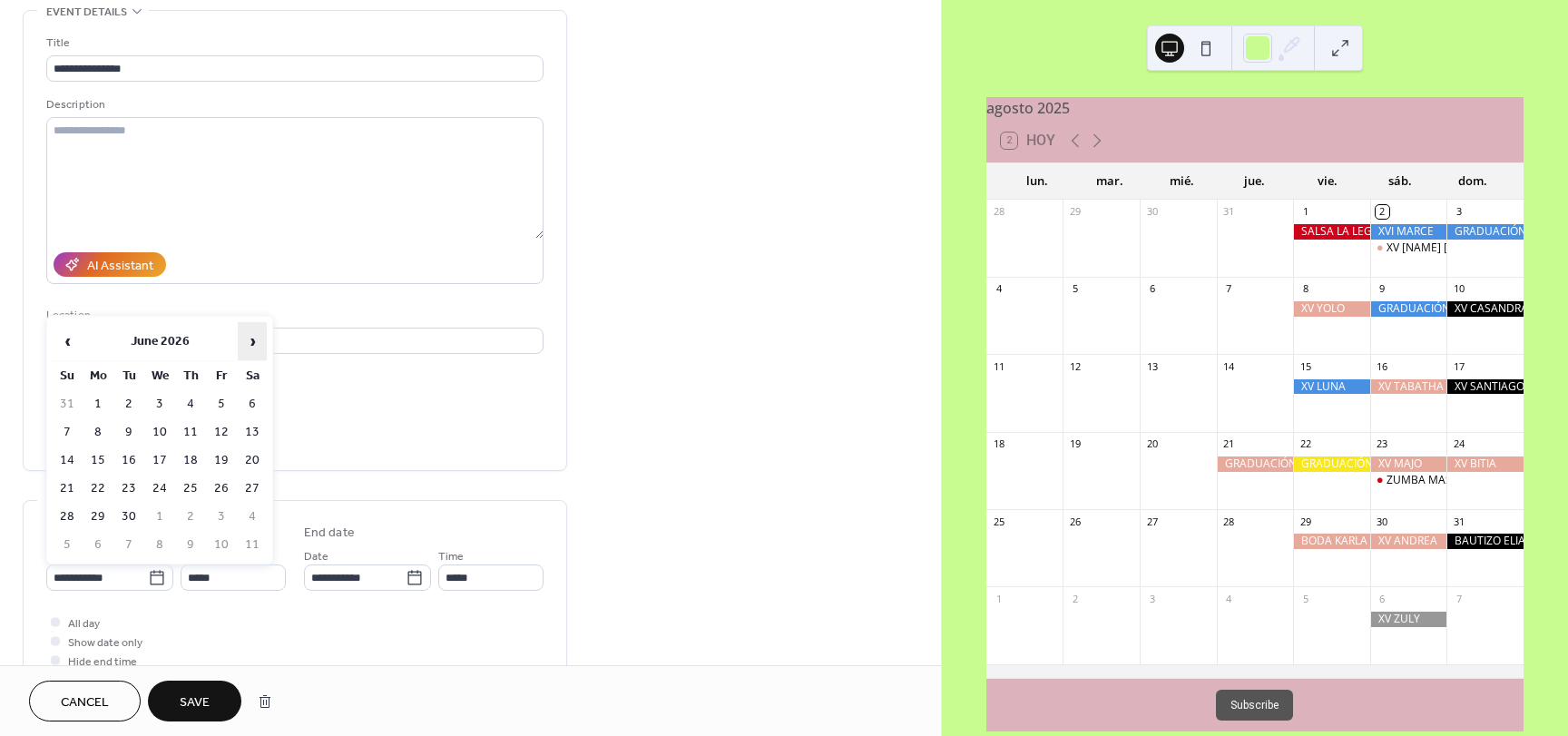 click on "›" at bounding box center [252, 341] 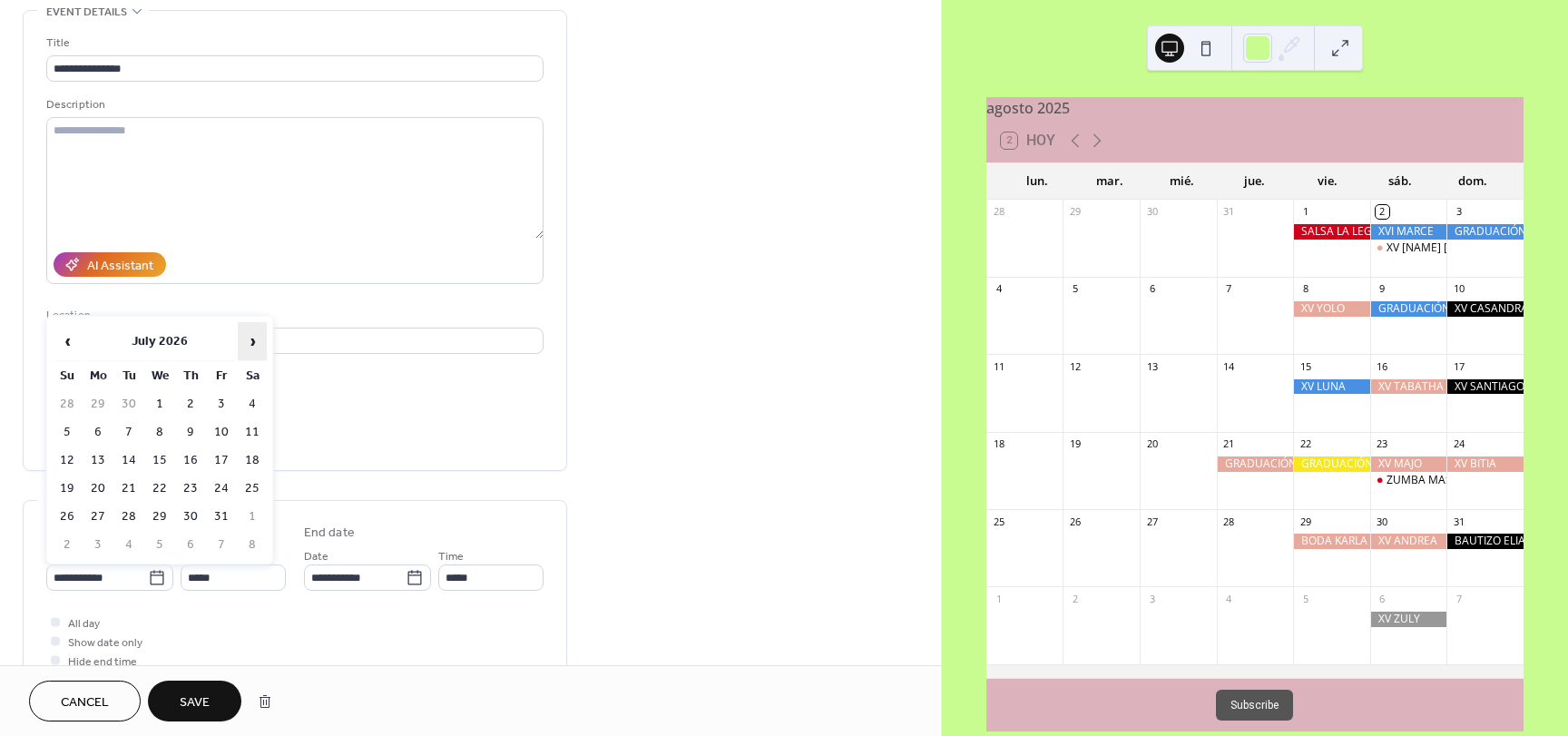 click on "›" at bounding box center (252, 341) 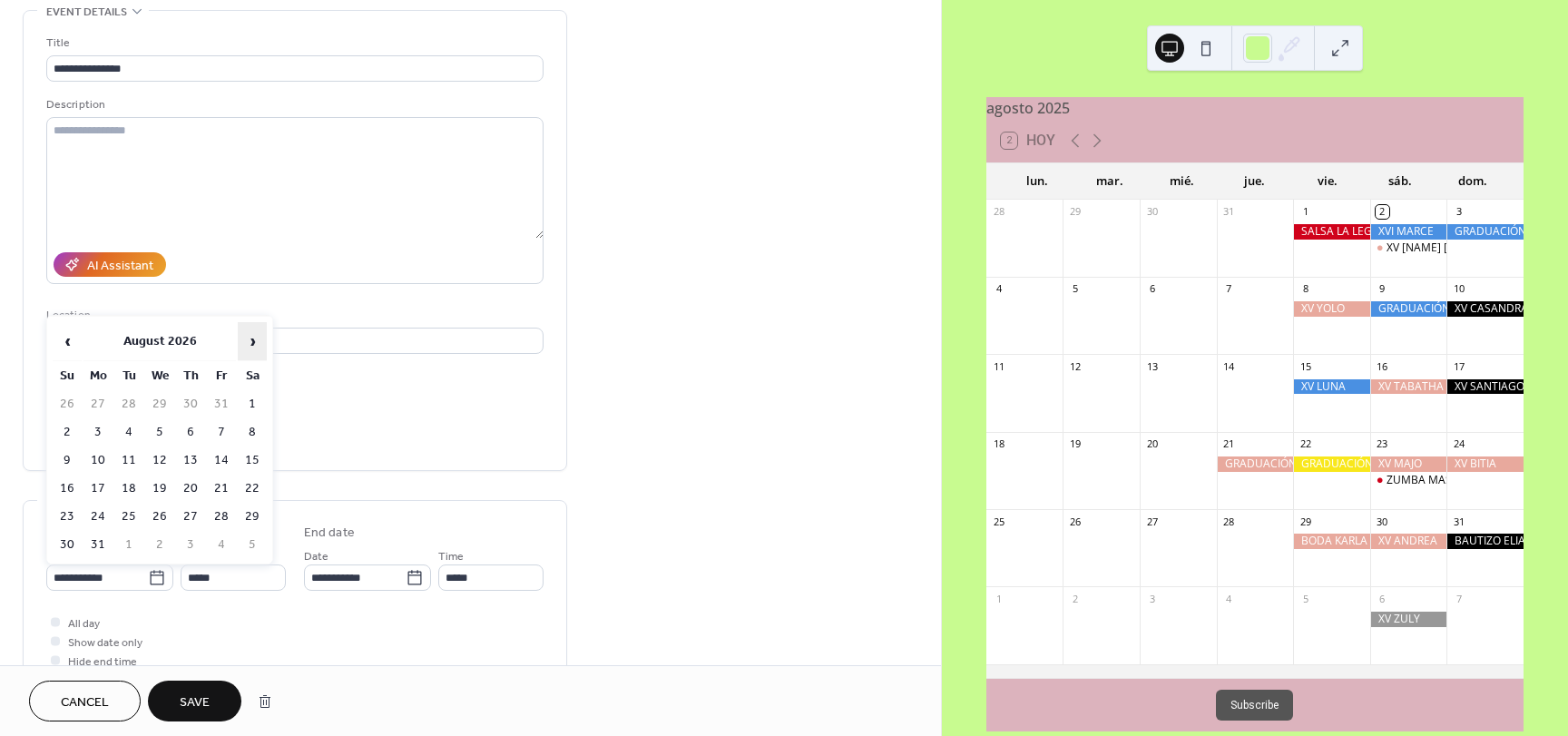 click on "›" at bounding box center [252, 341] 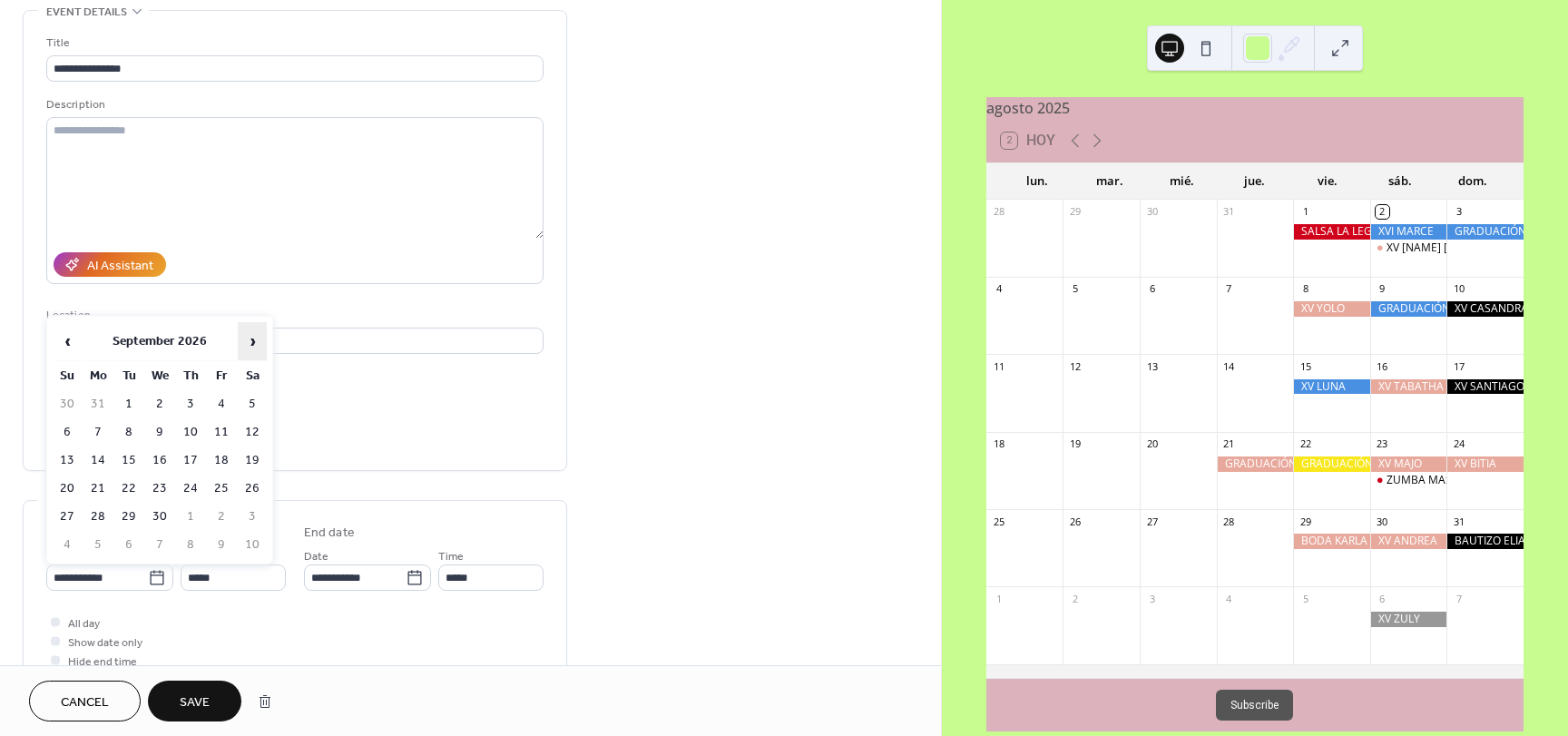 click on "›" at bounding box center (252, 341) 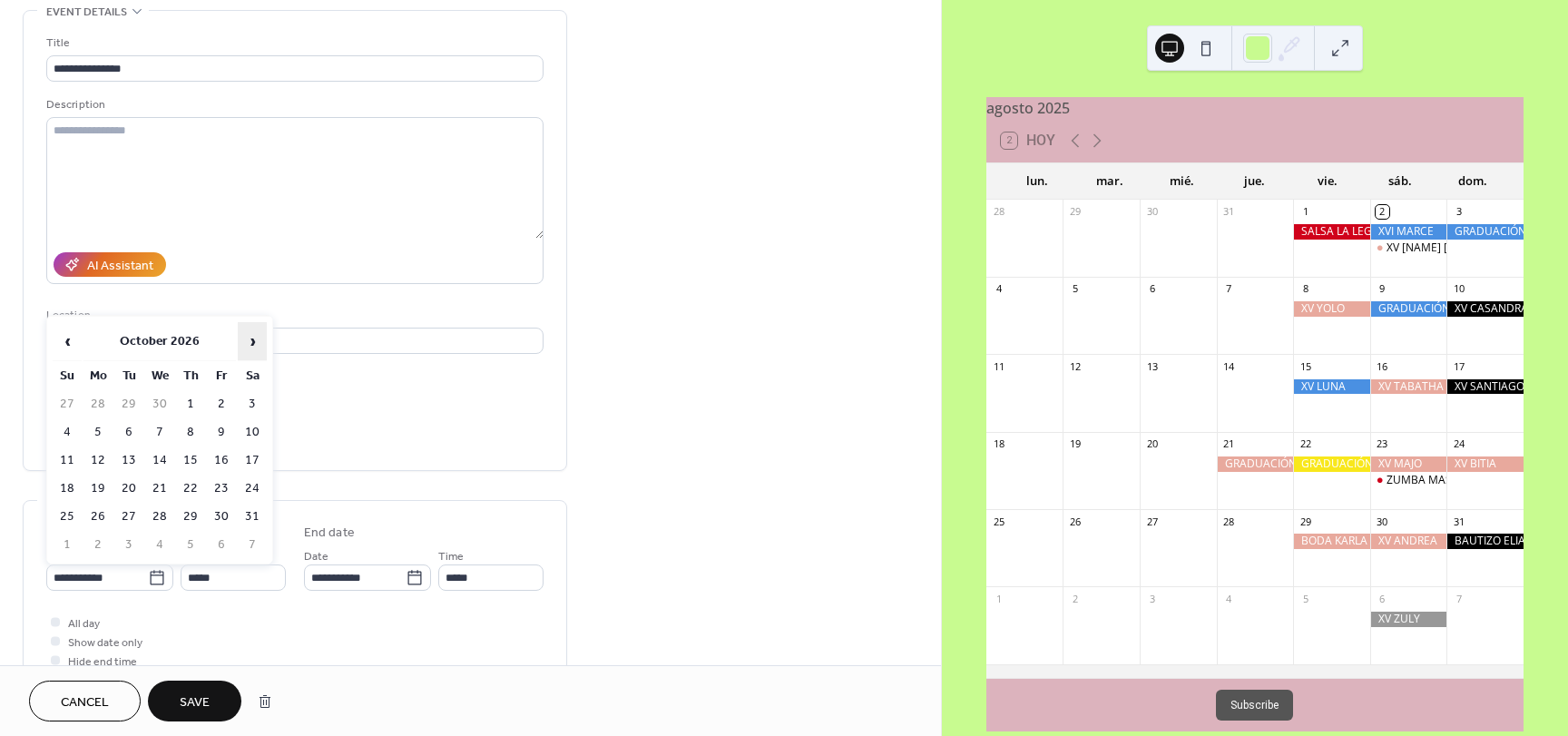 click on "›" at bounding box center [252, 341] 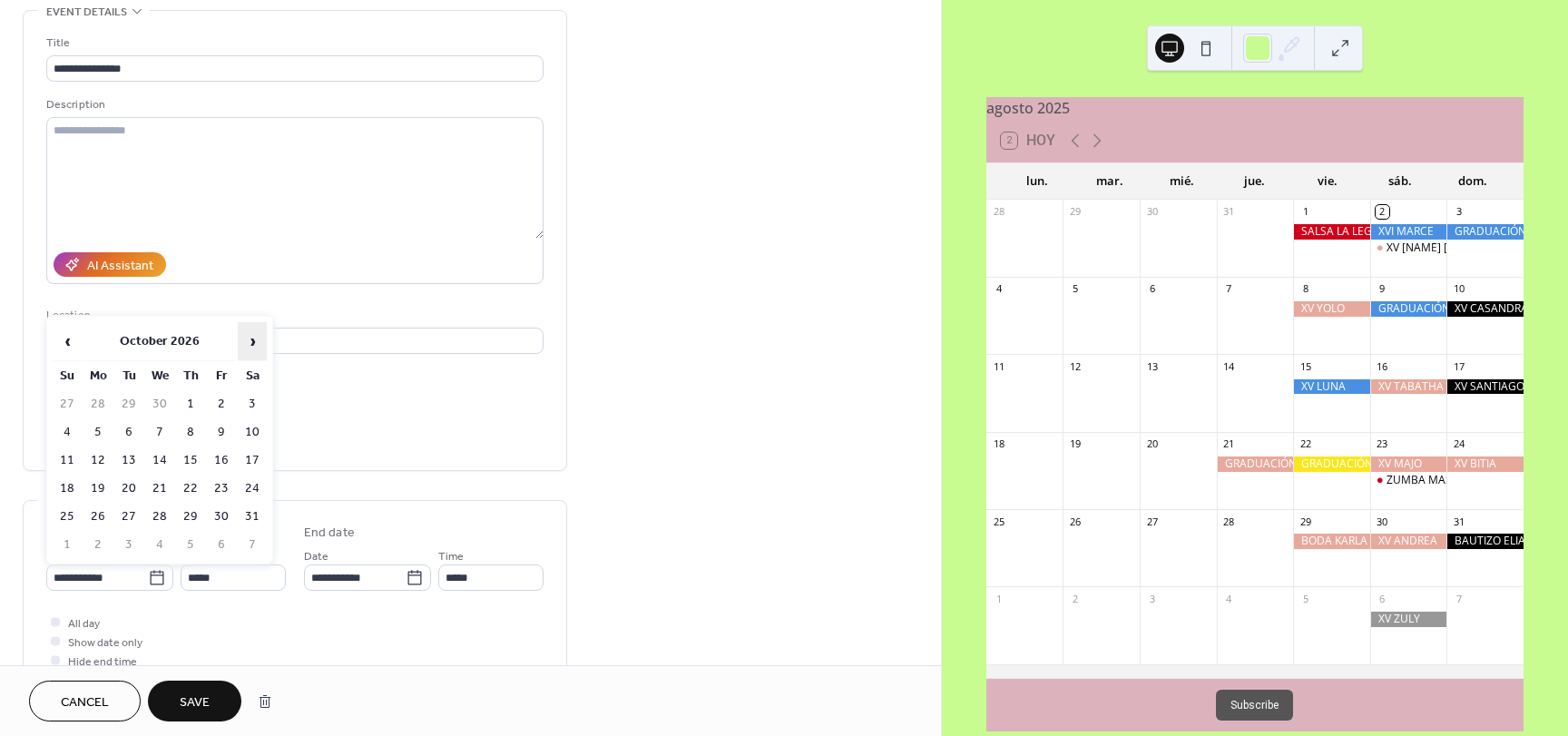 click on "›" at bounding box center [252, 341] 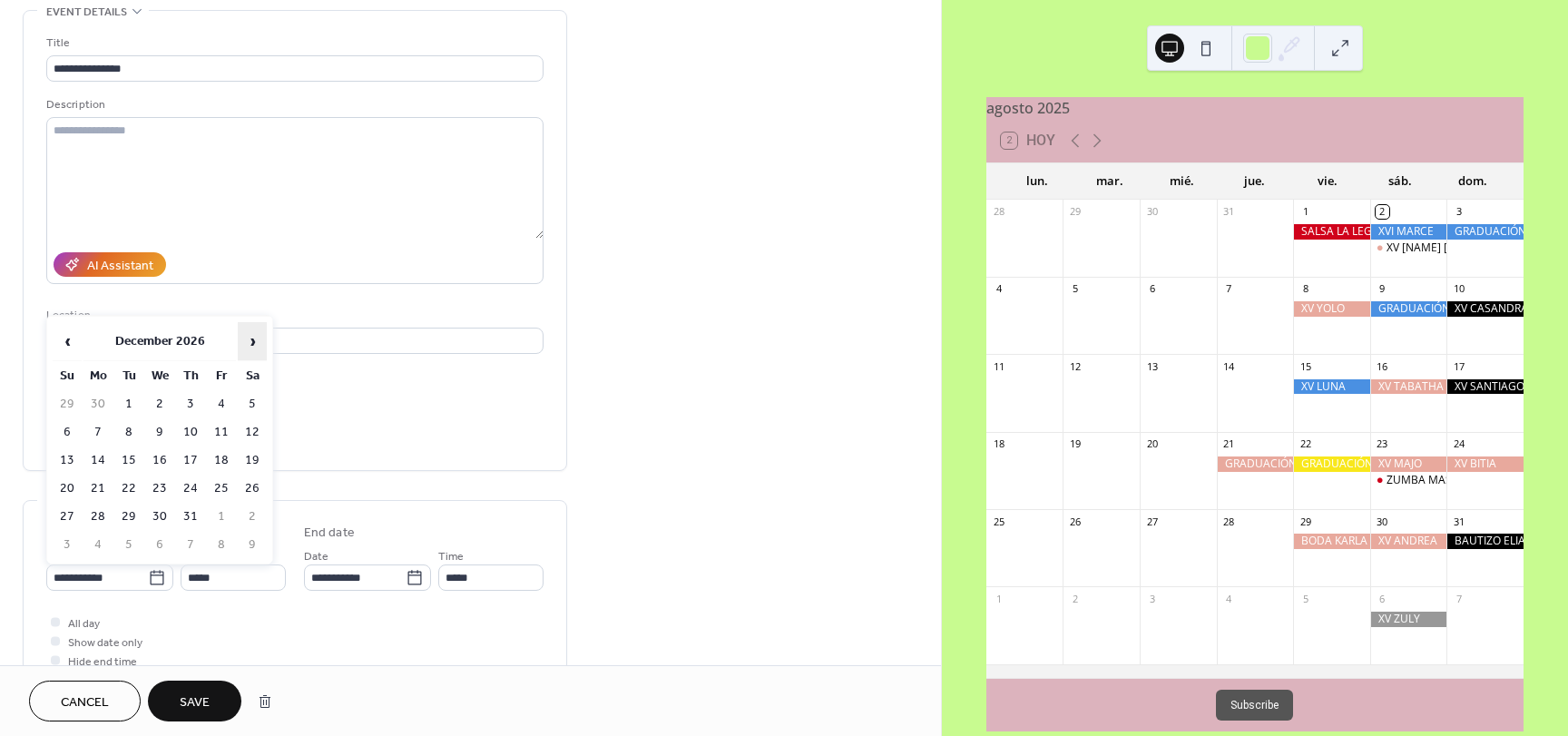 click on "›" at bounding box center (252, 341) 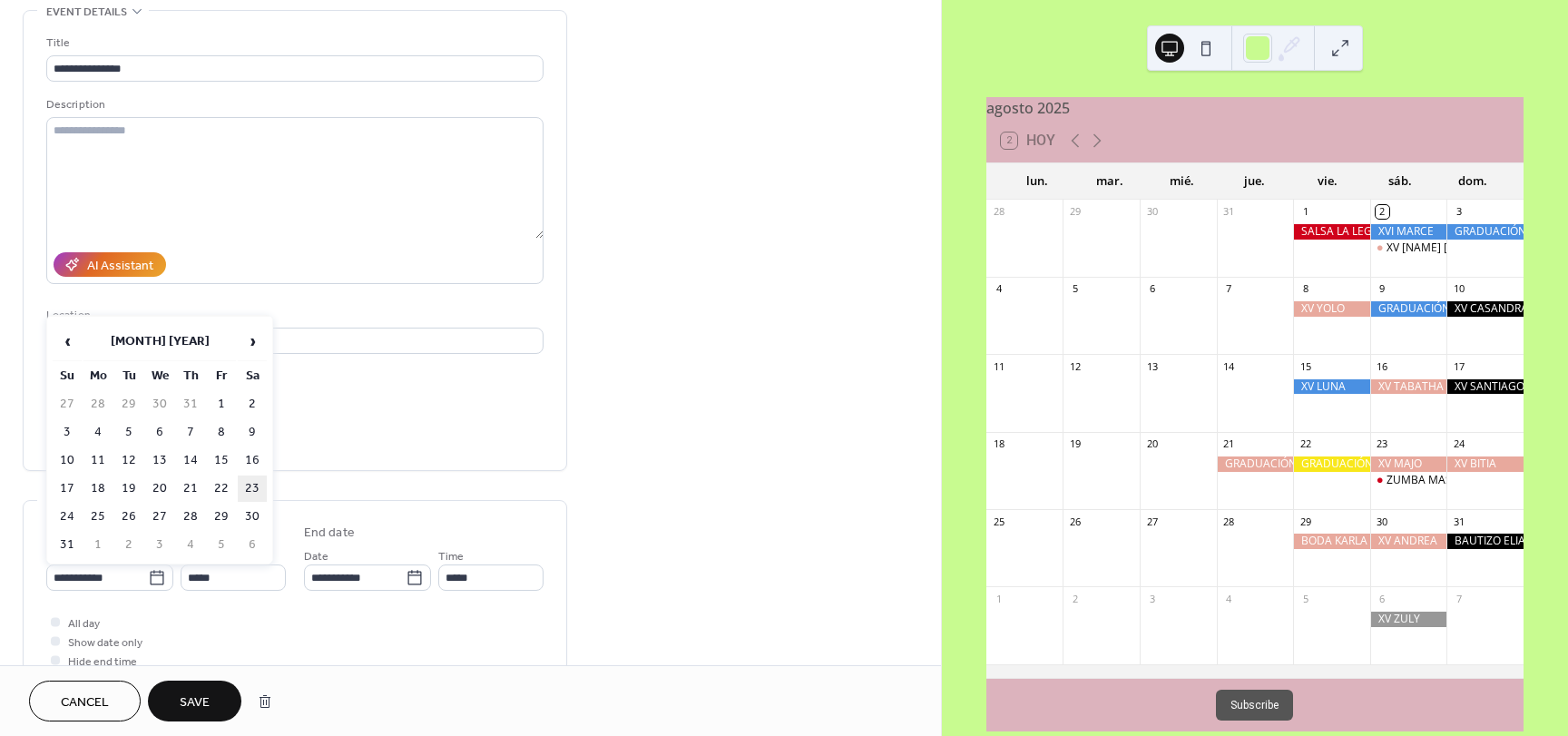 click on "23" at bounding box center (252, 488) 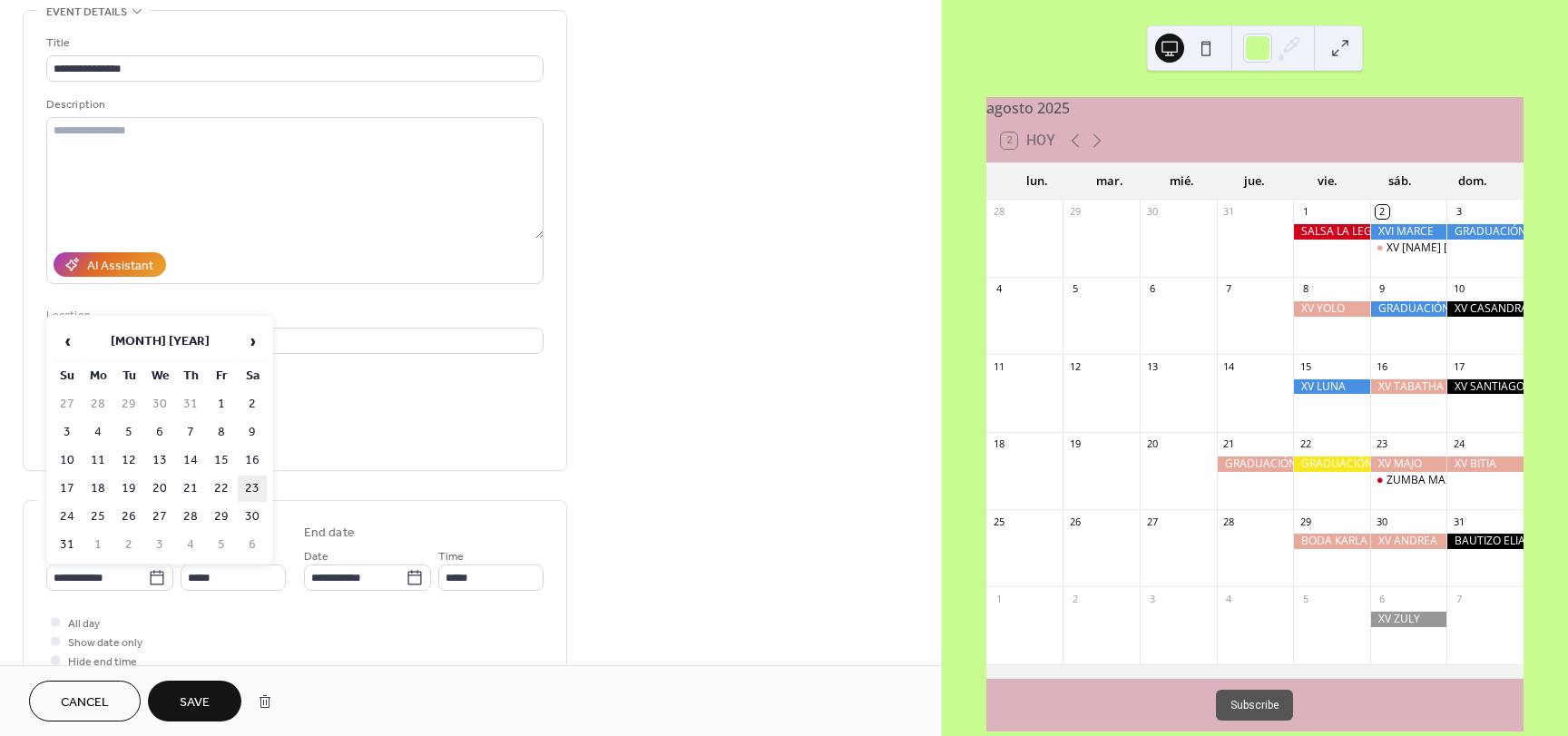 type on "**********" 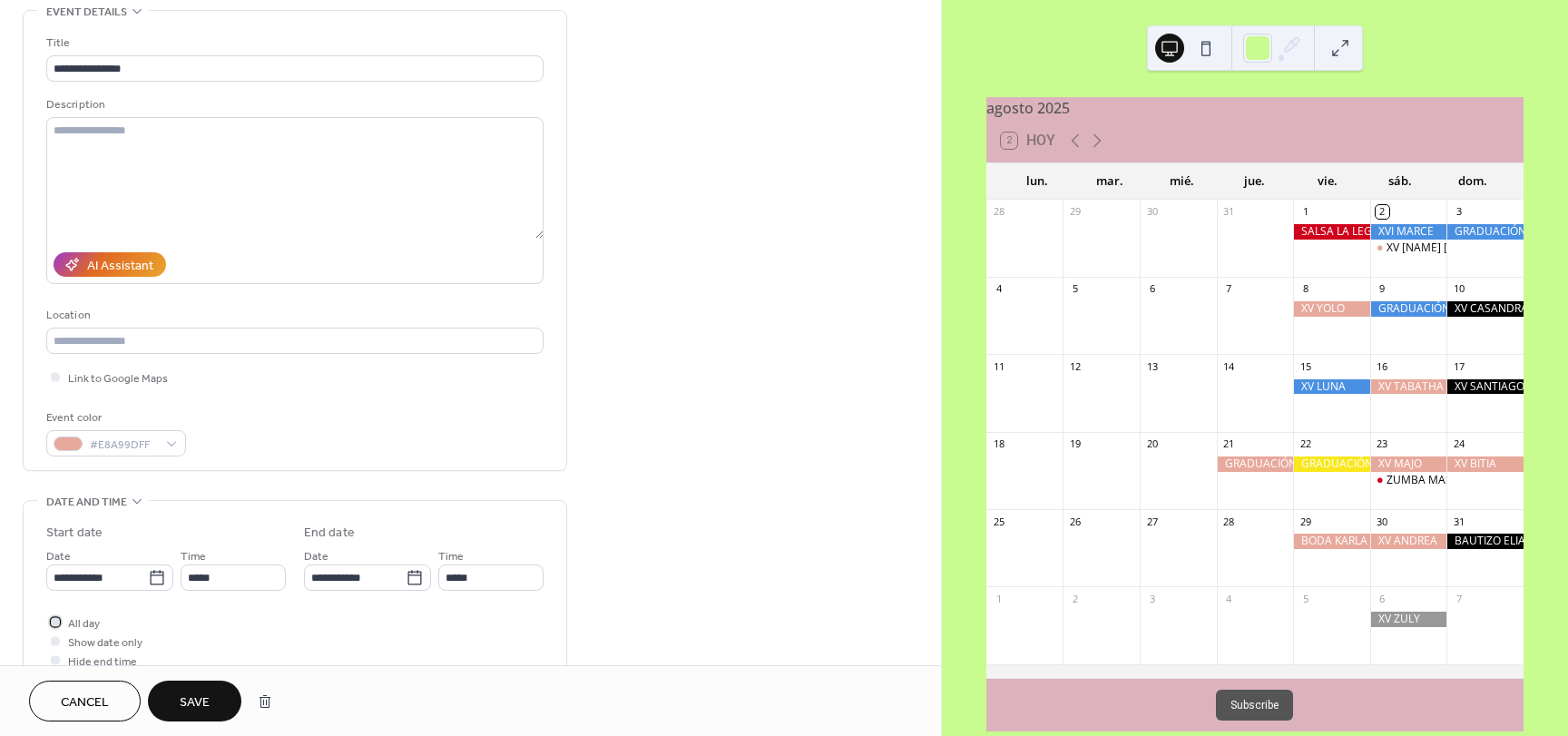 click at bounding box center [55, 622] 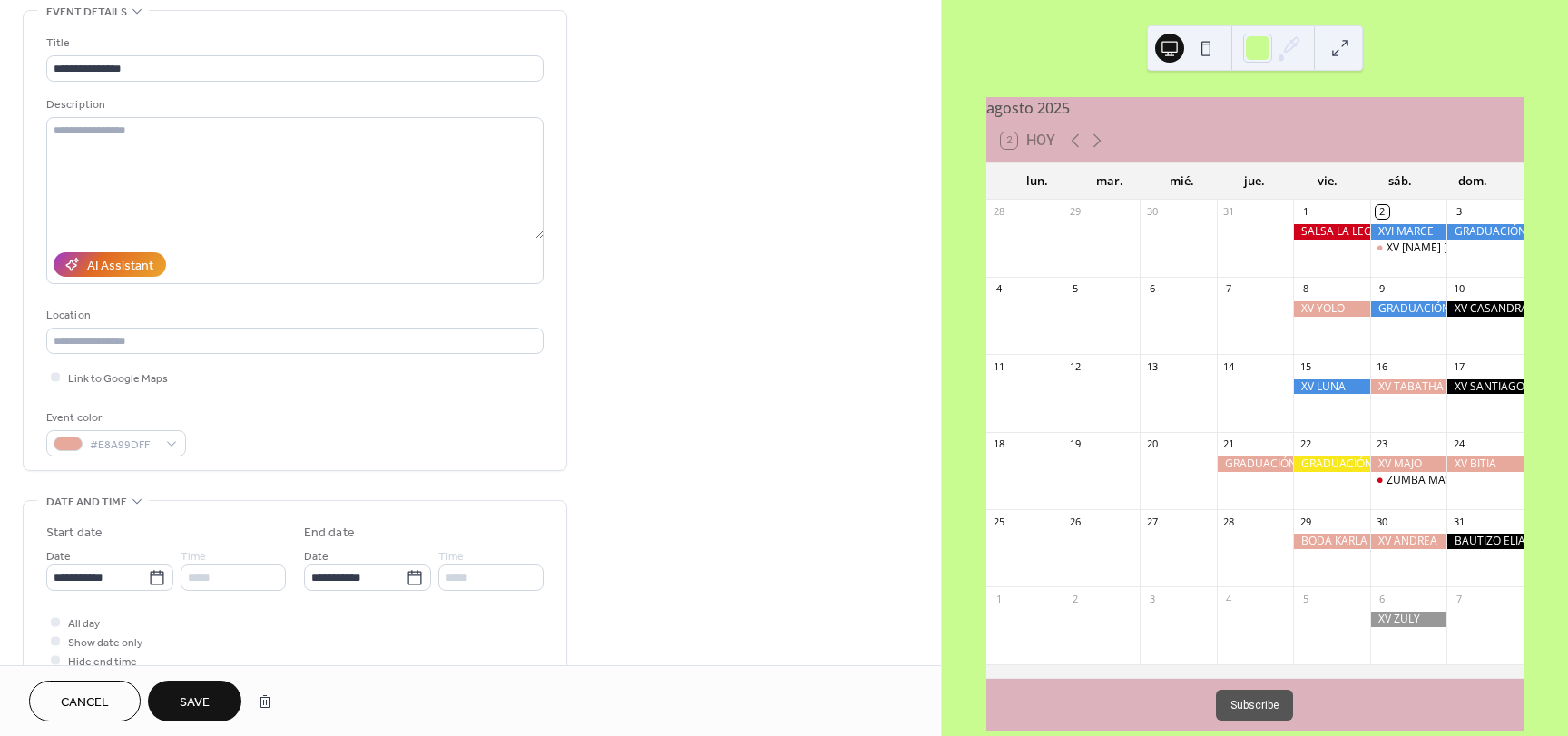 click on "Save" at bounding box center (194, 701) 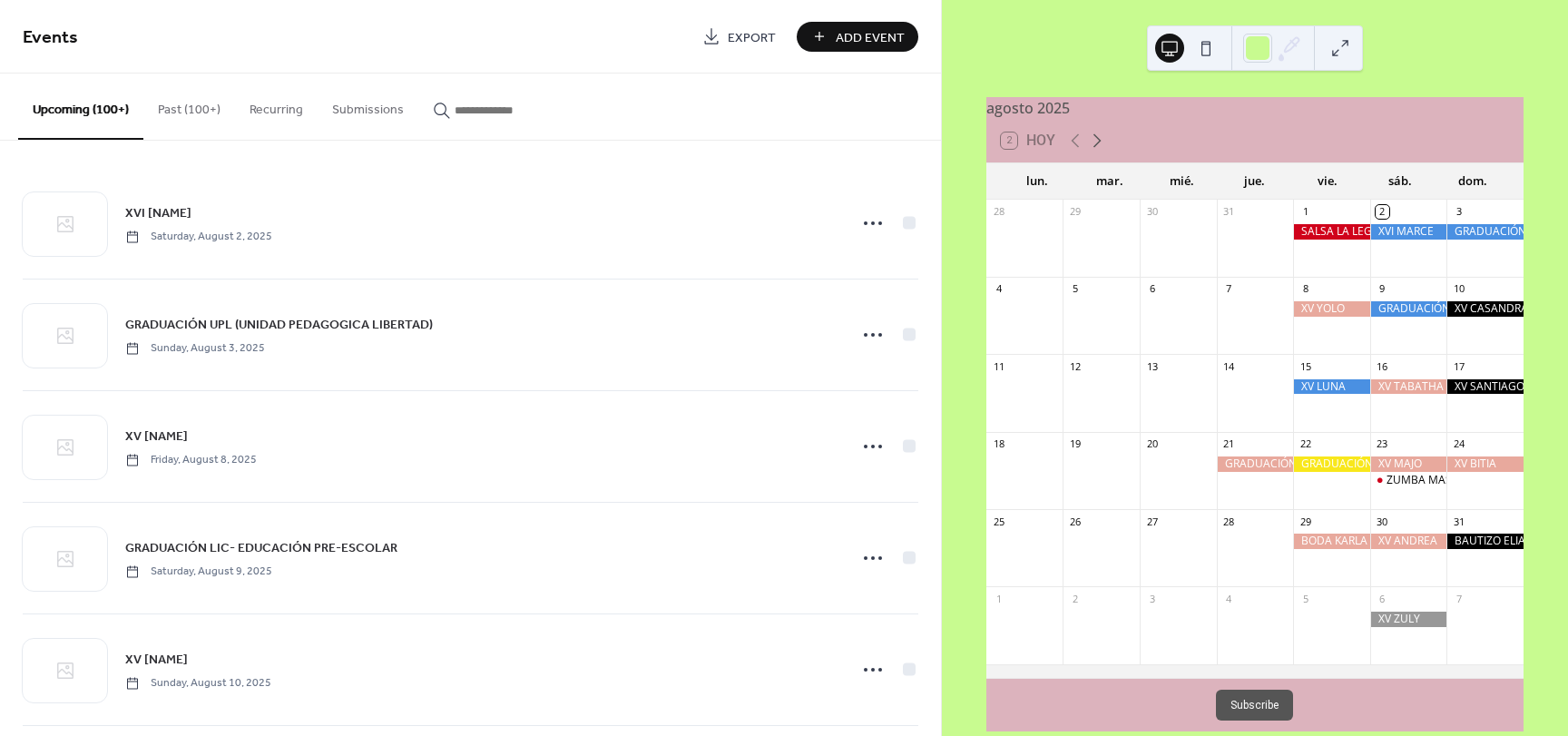 click 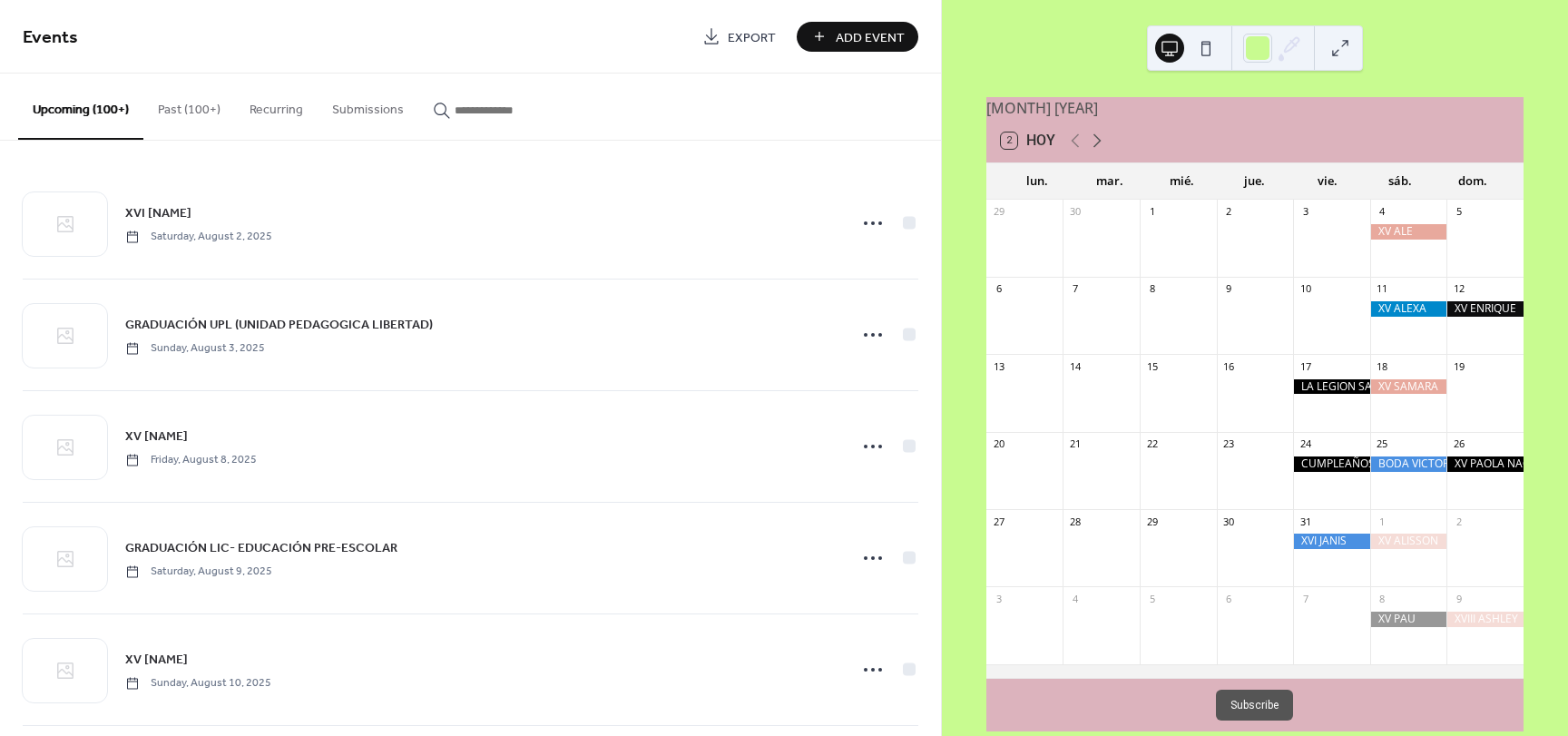 click 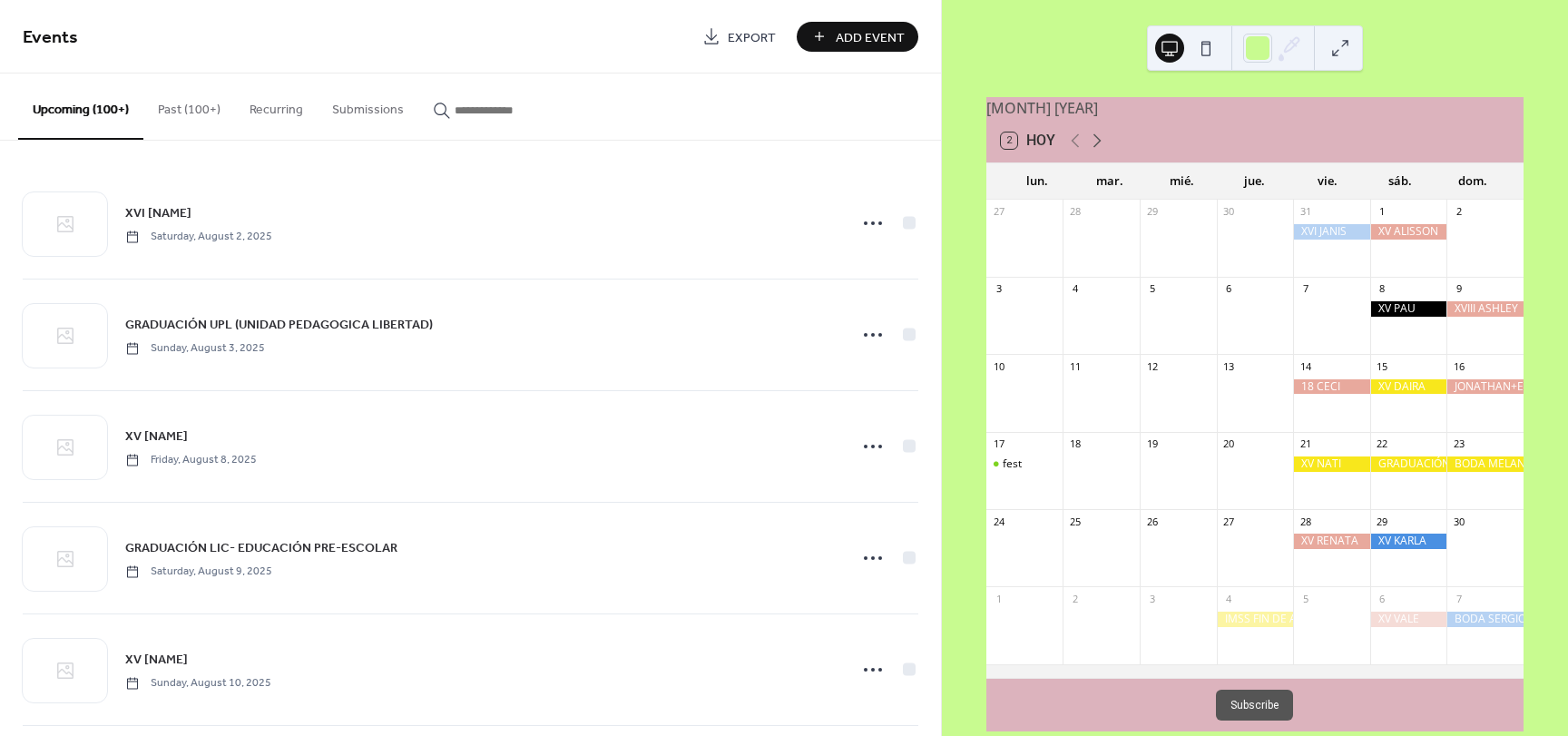 click 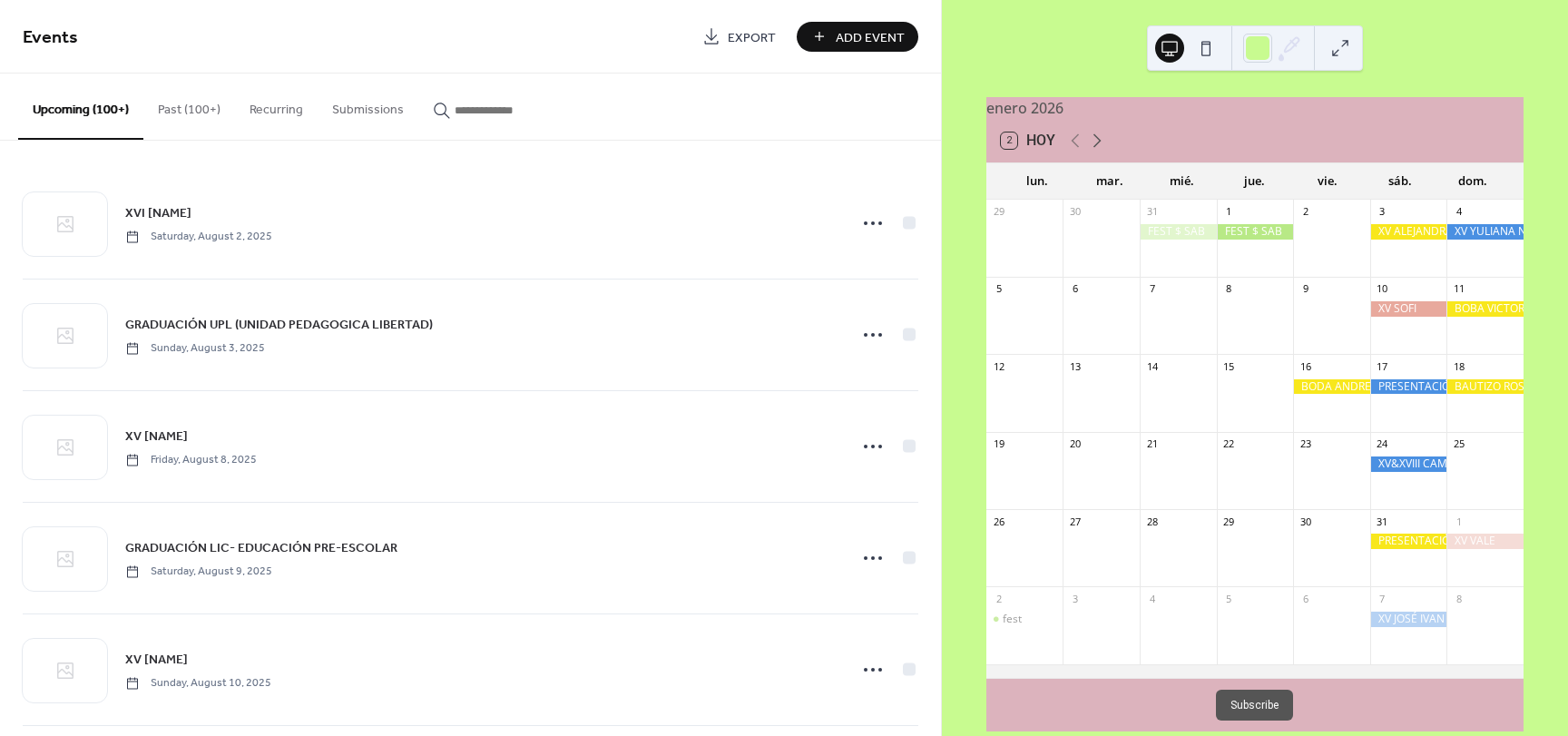 click 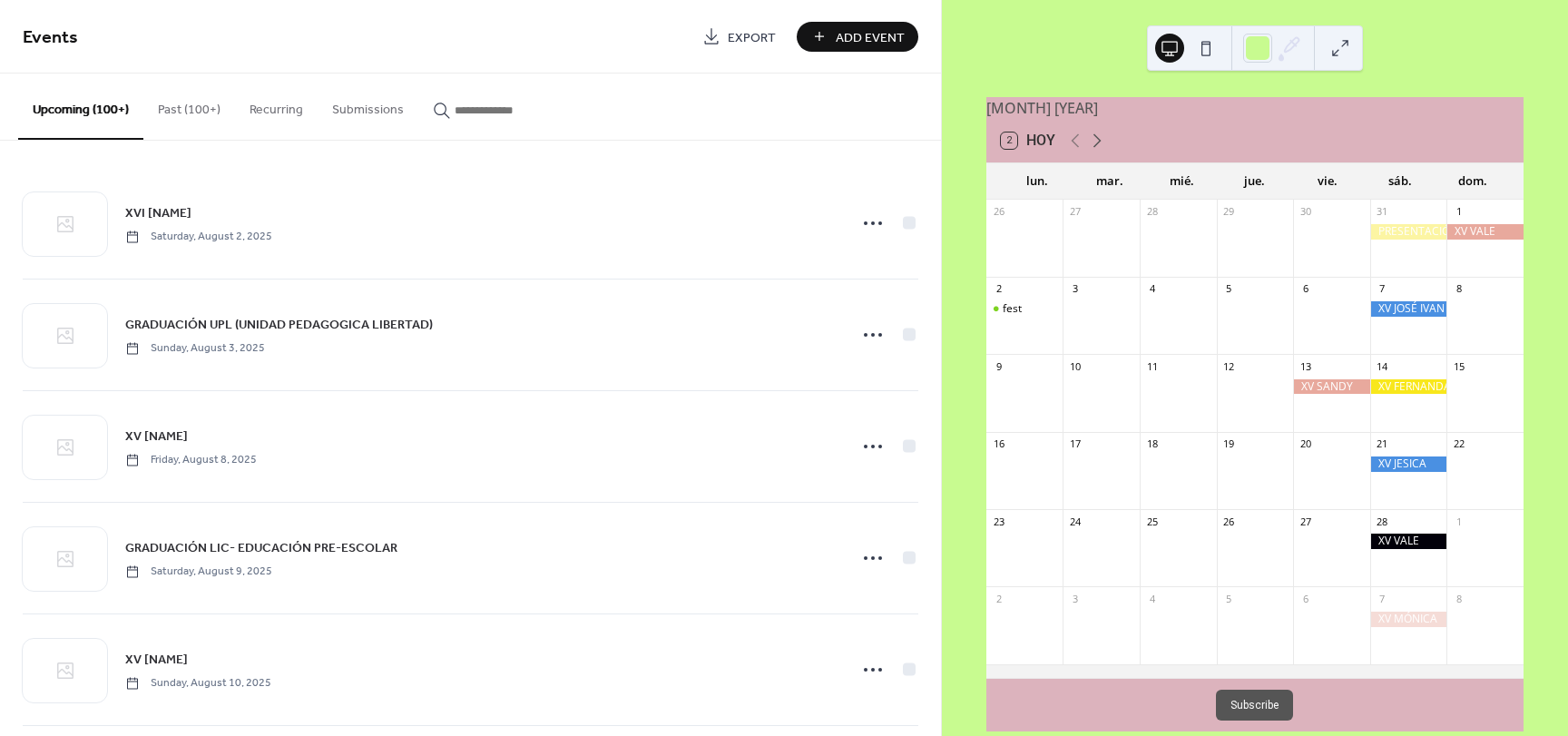 click 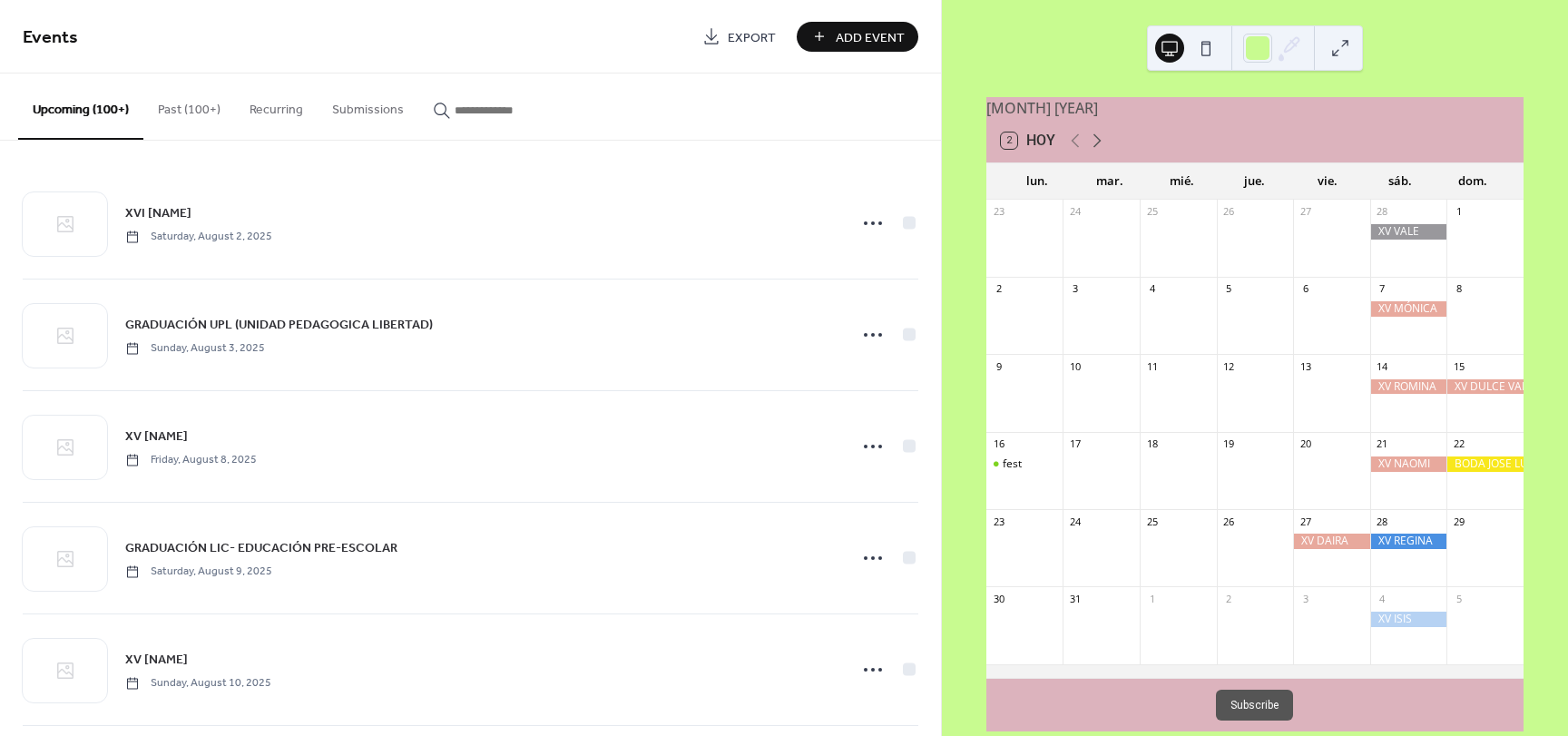 click 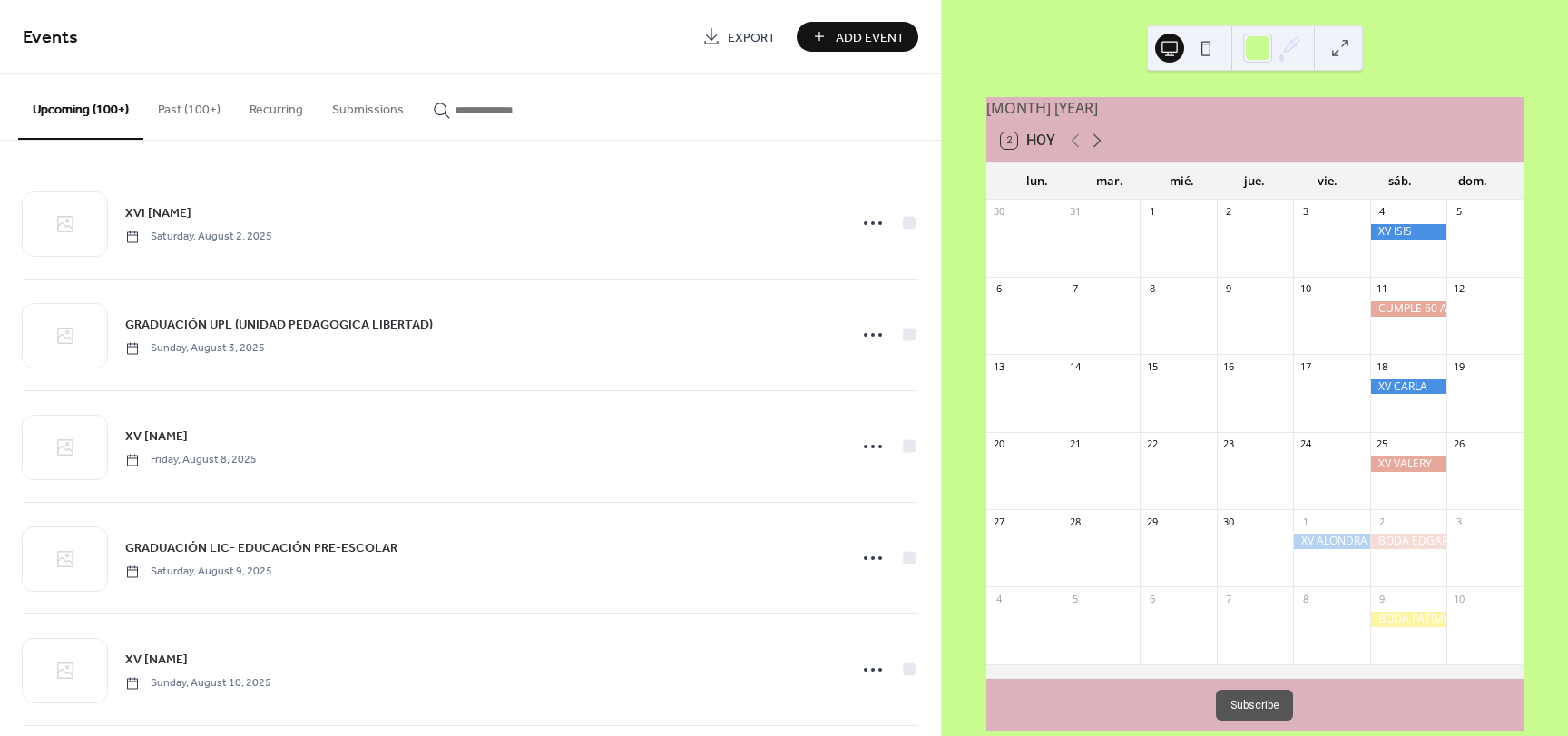 click 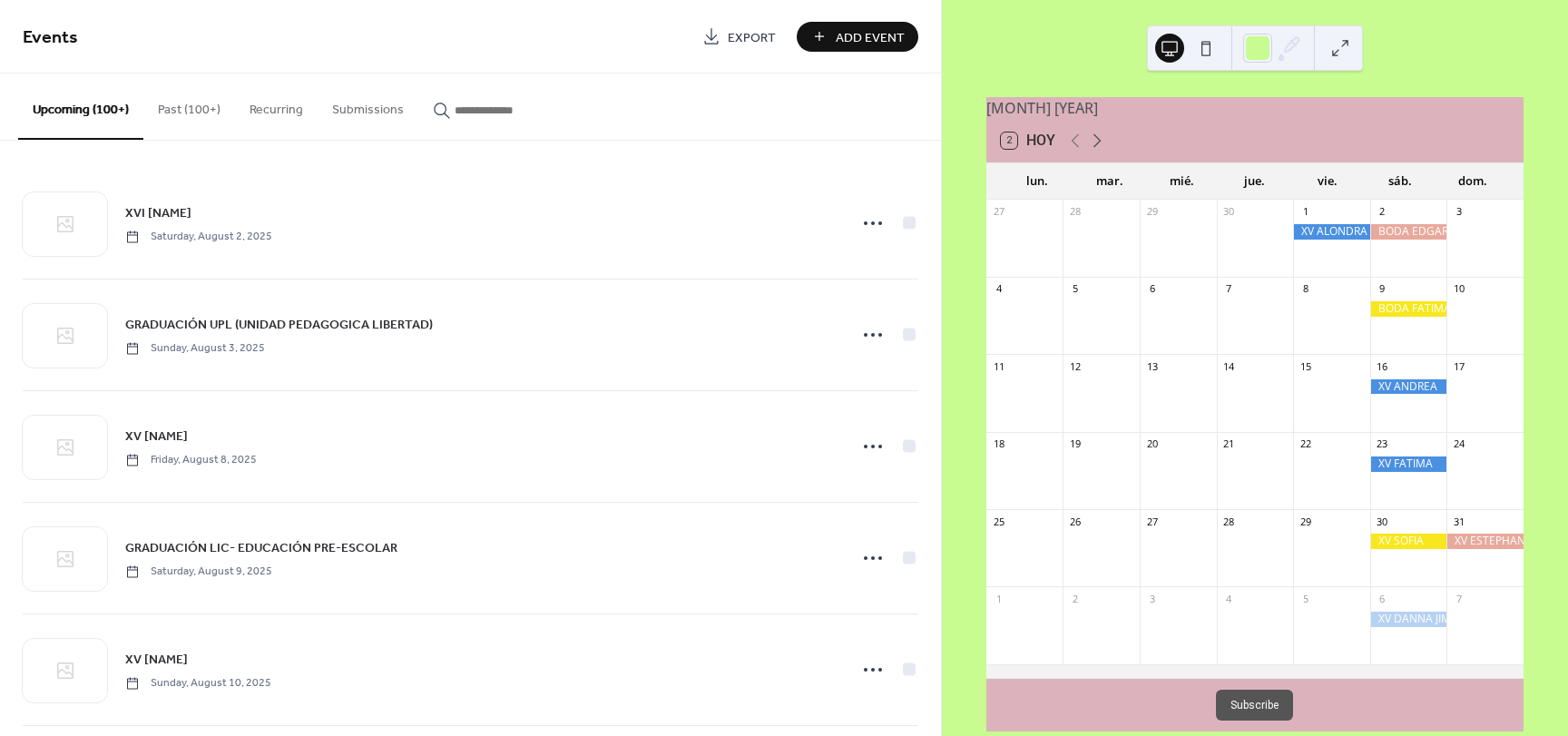 click 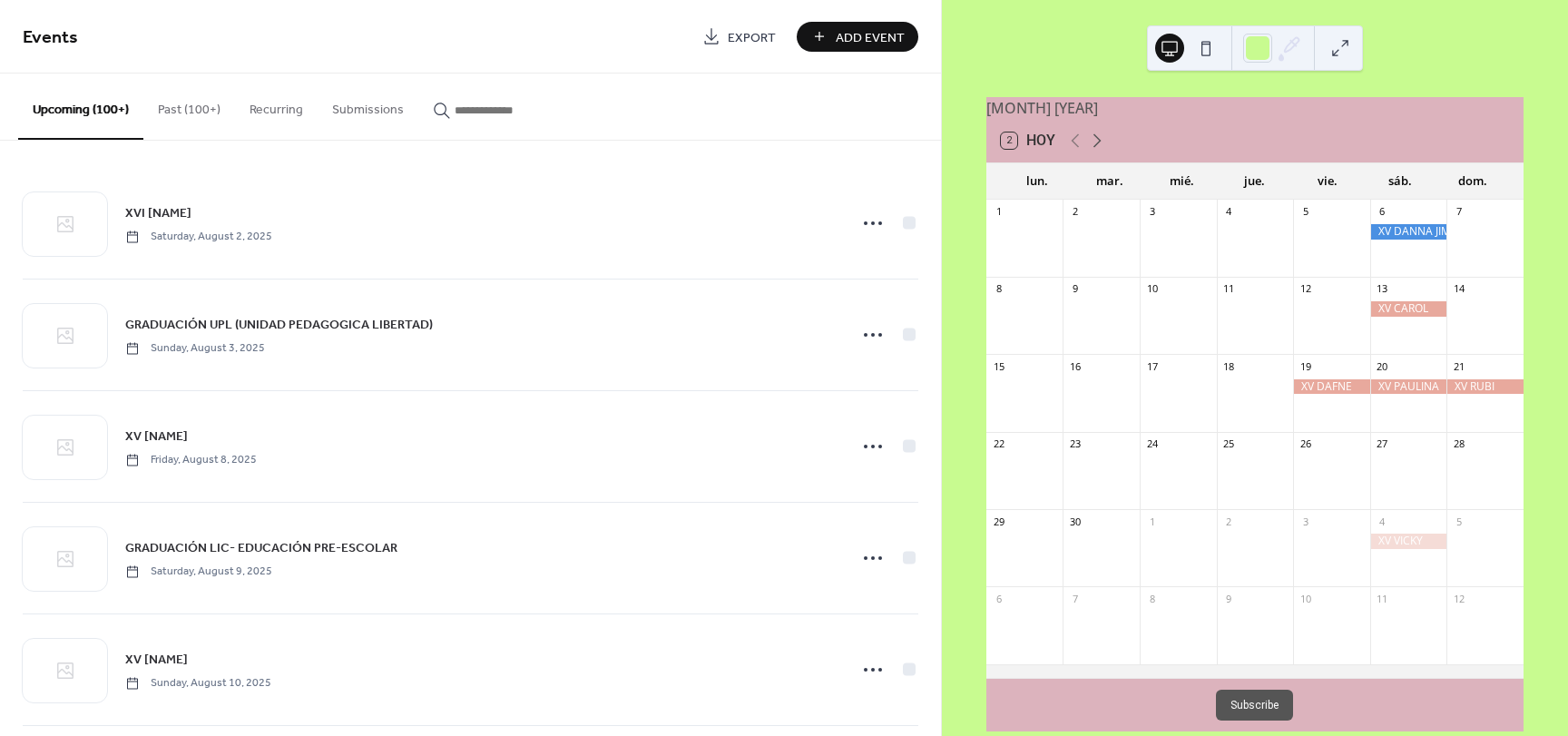 click 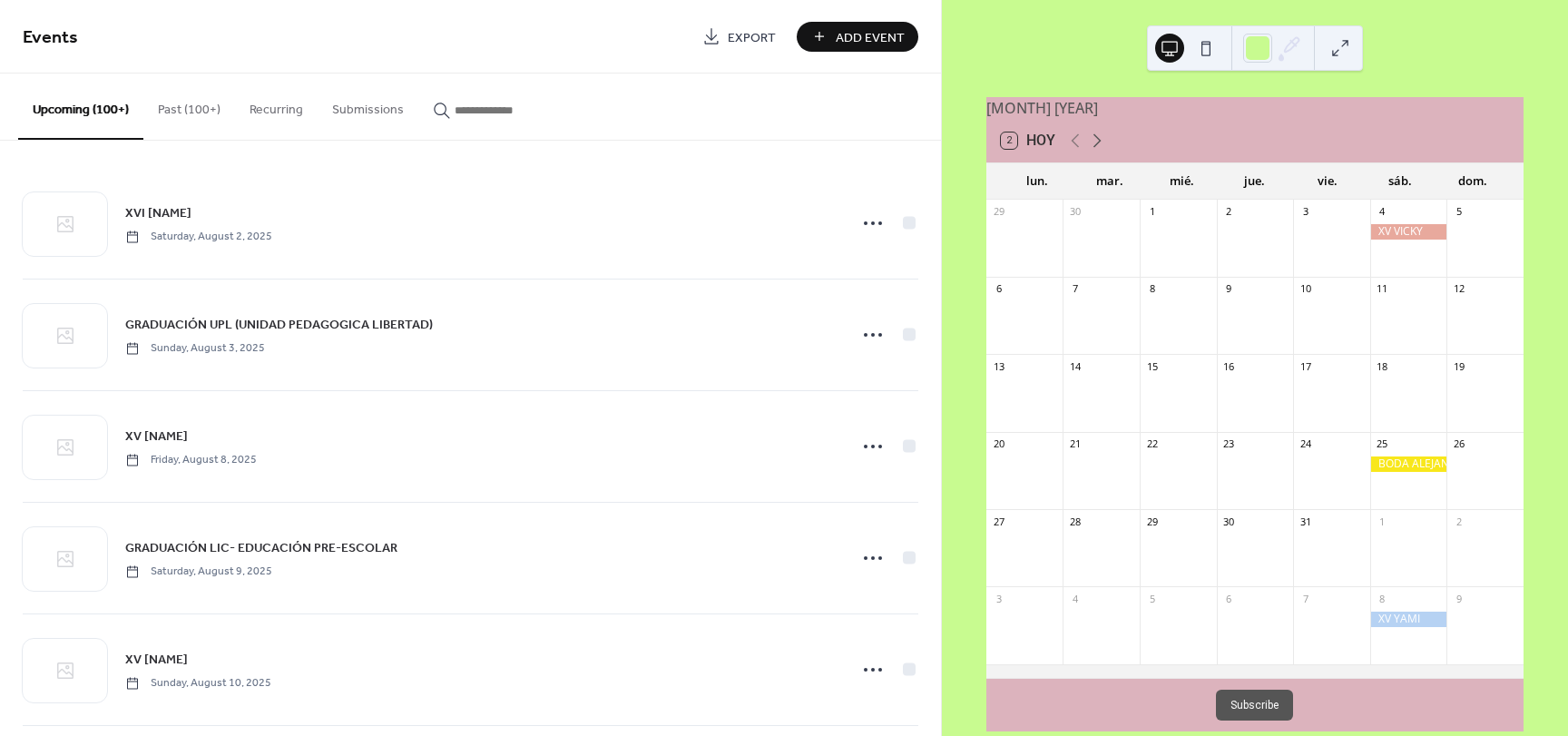 click 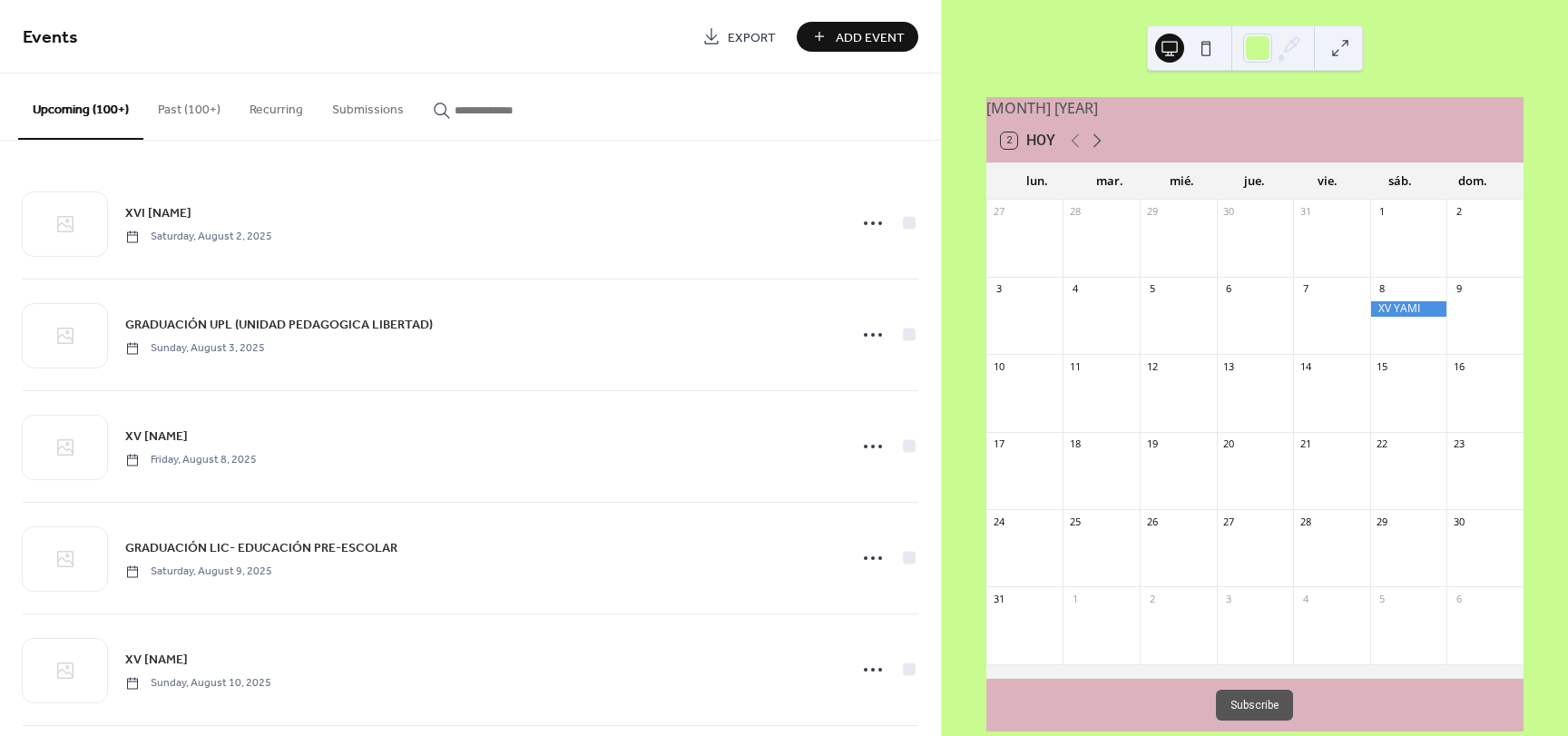 click 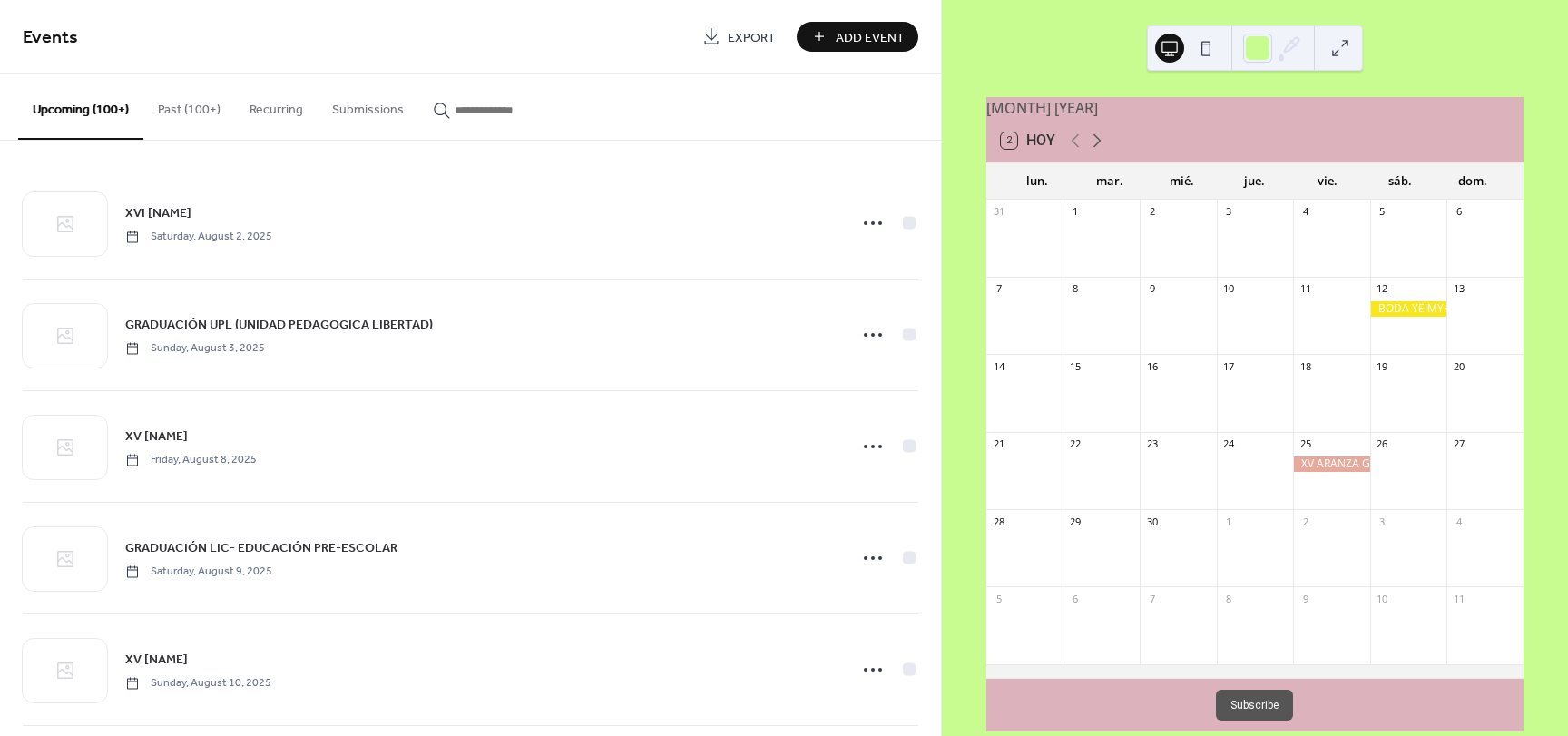 click 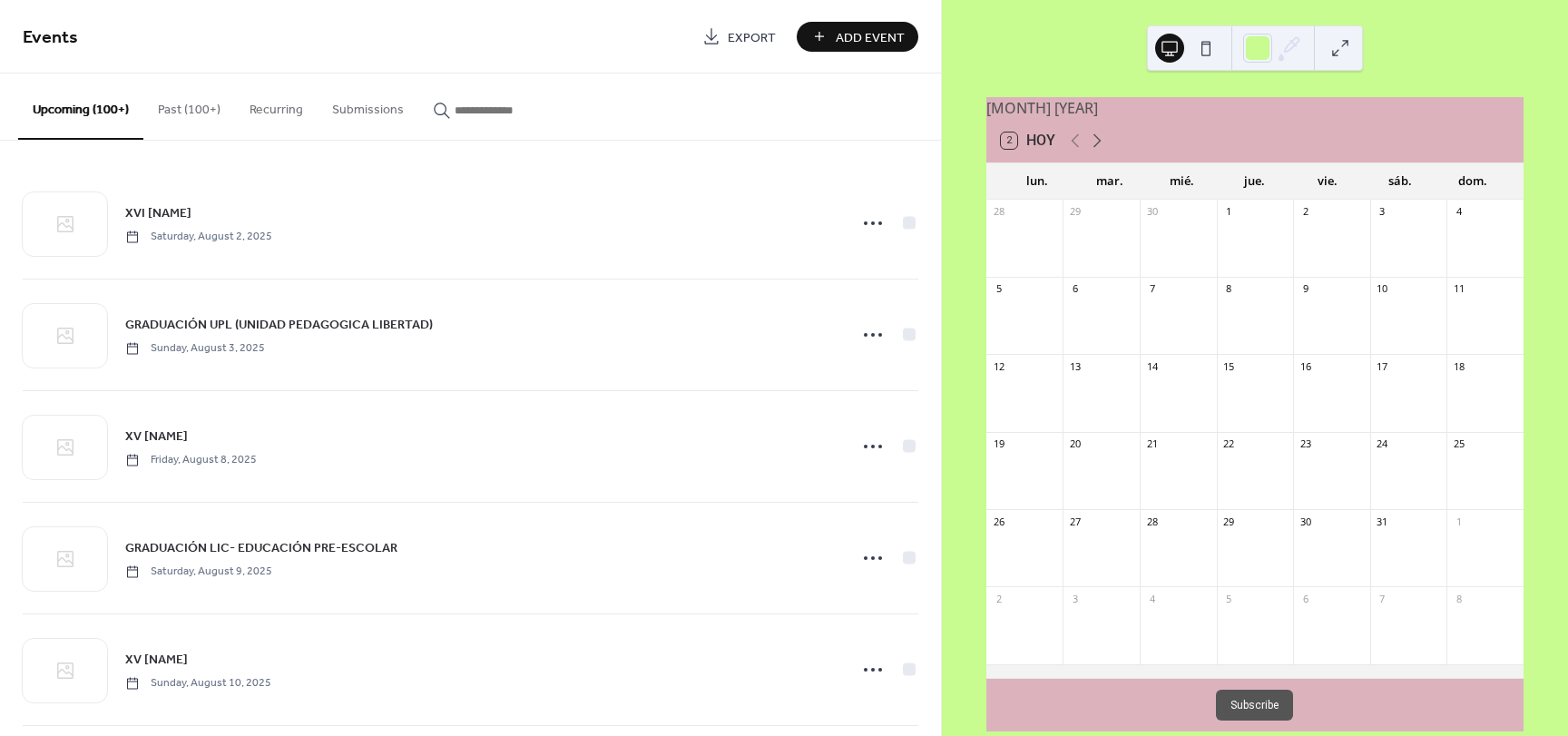click 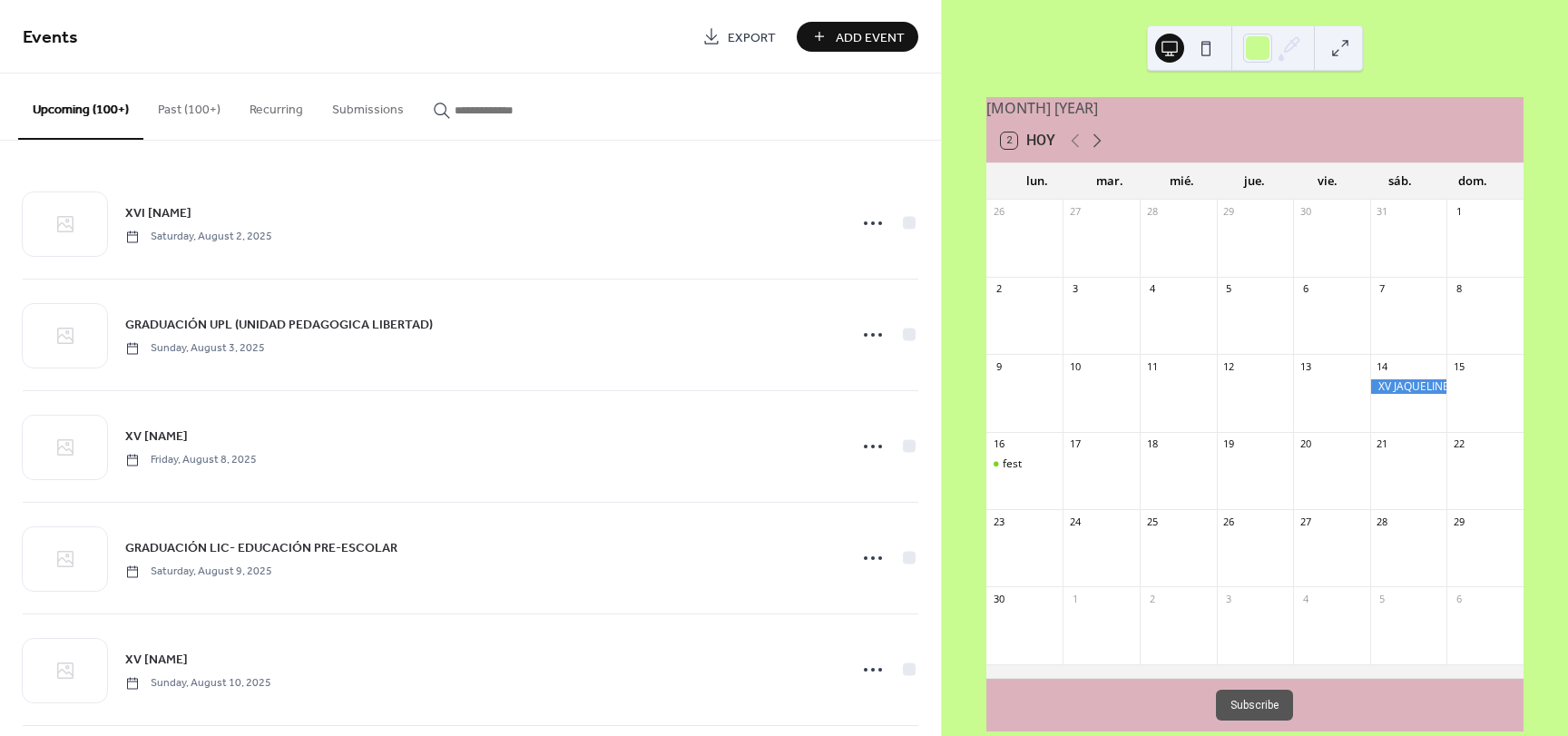 click 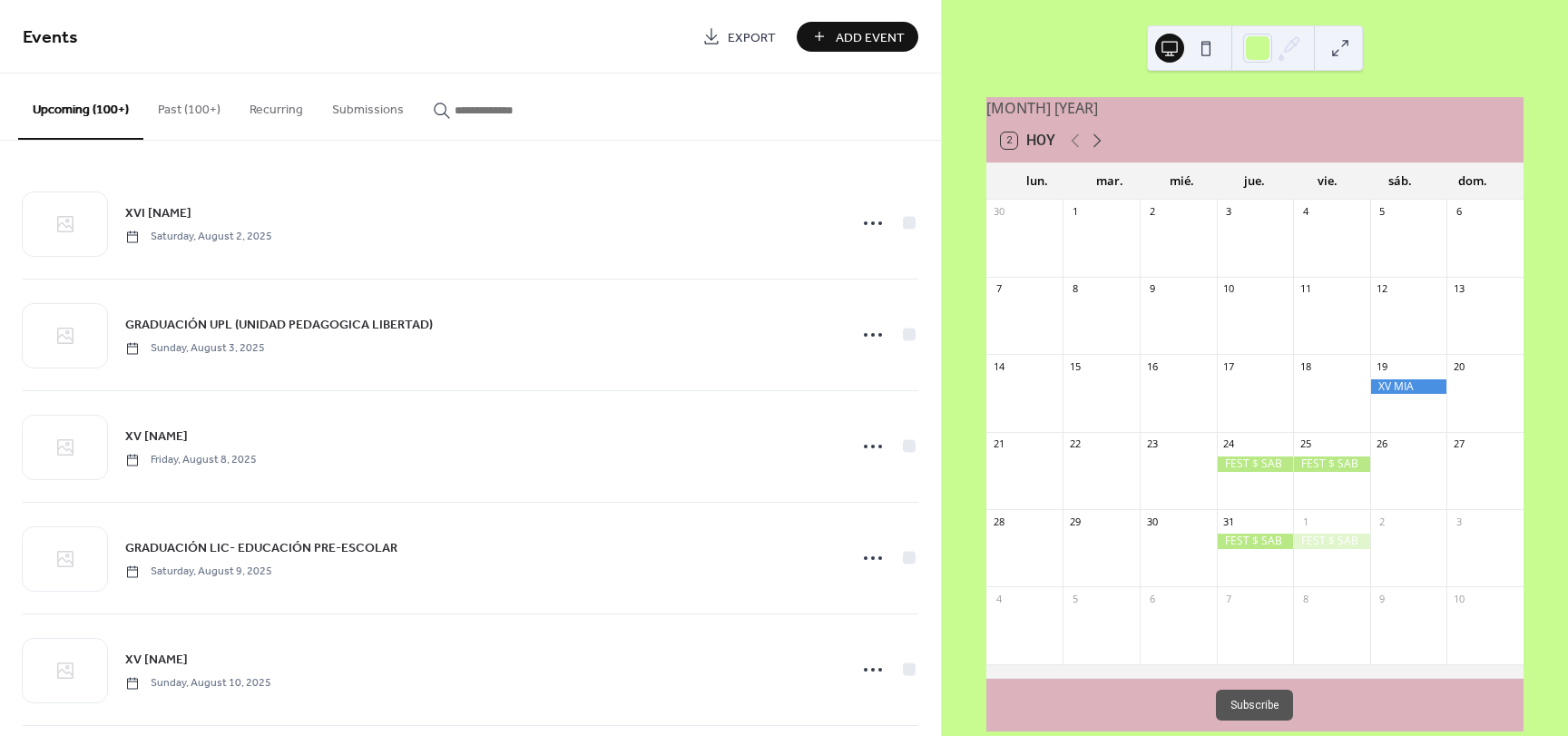 click 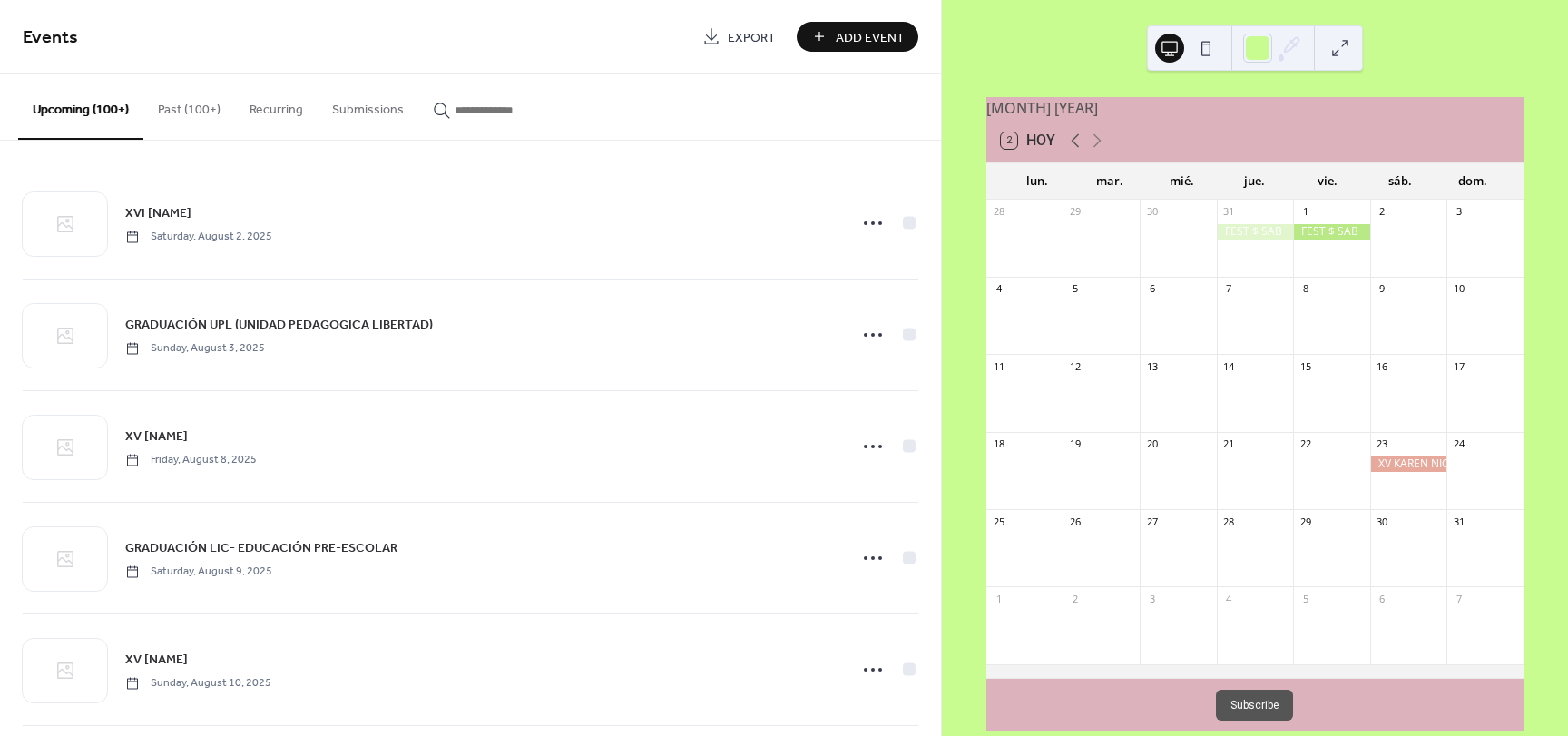 click 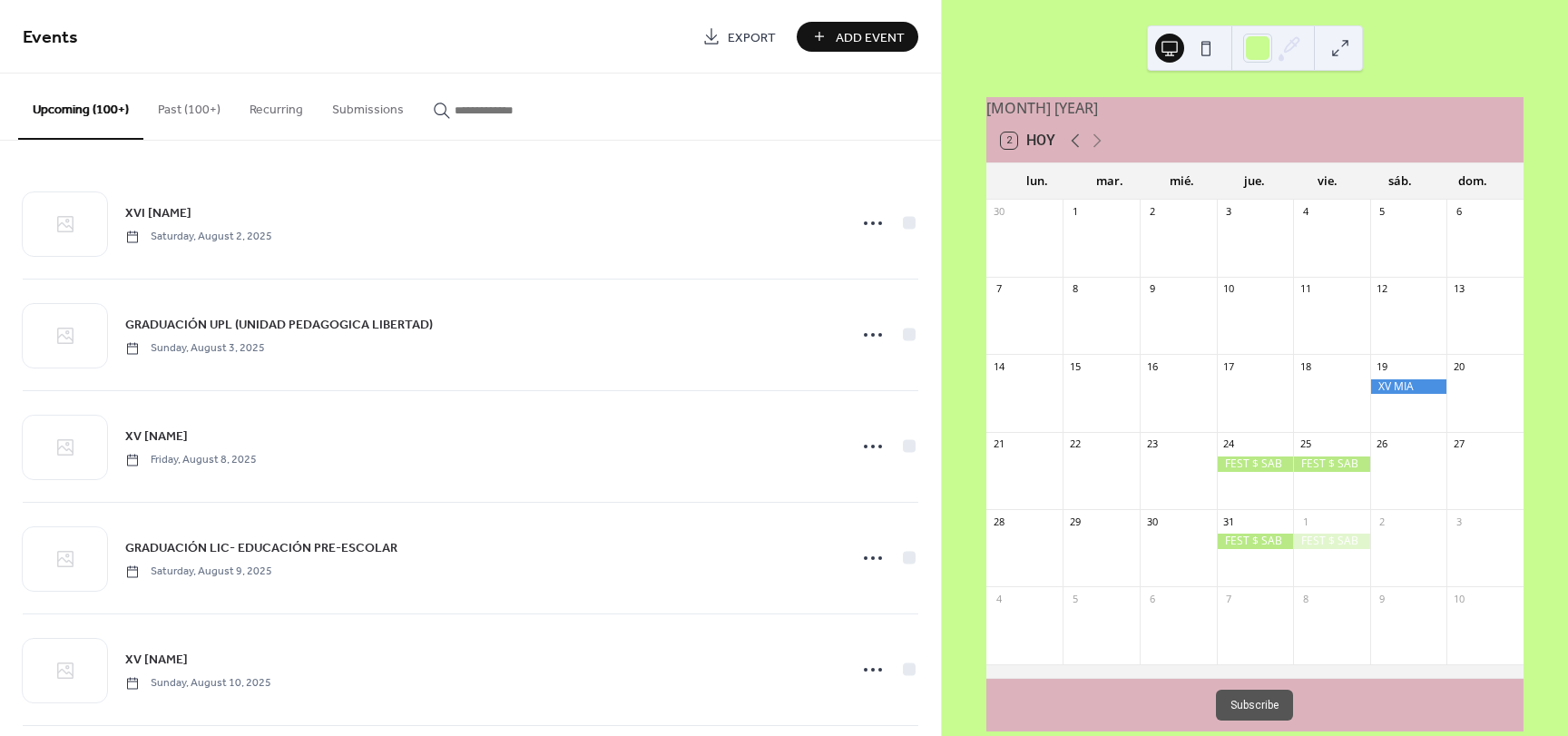 click 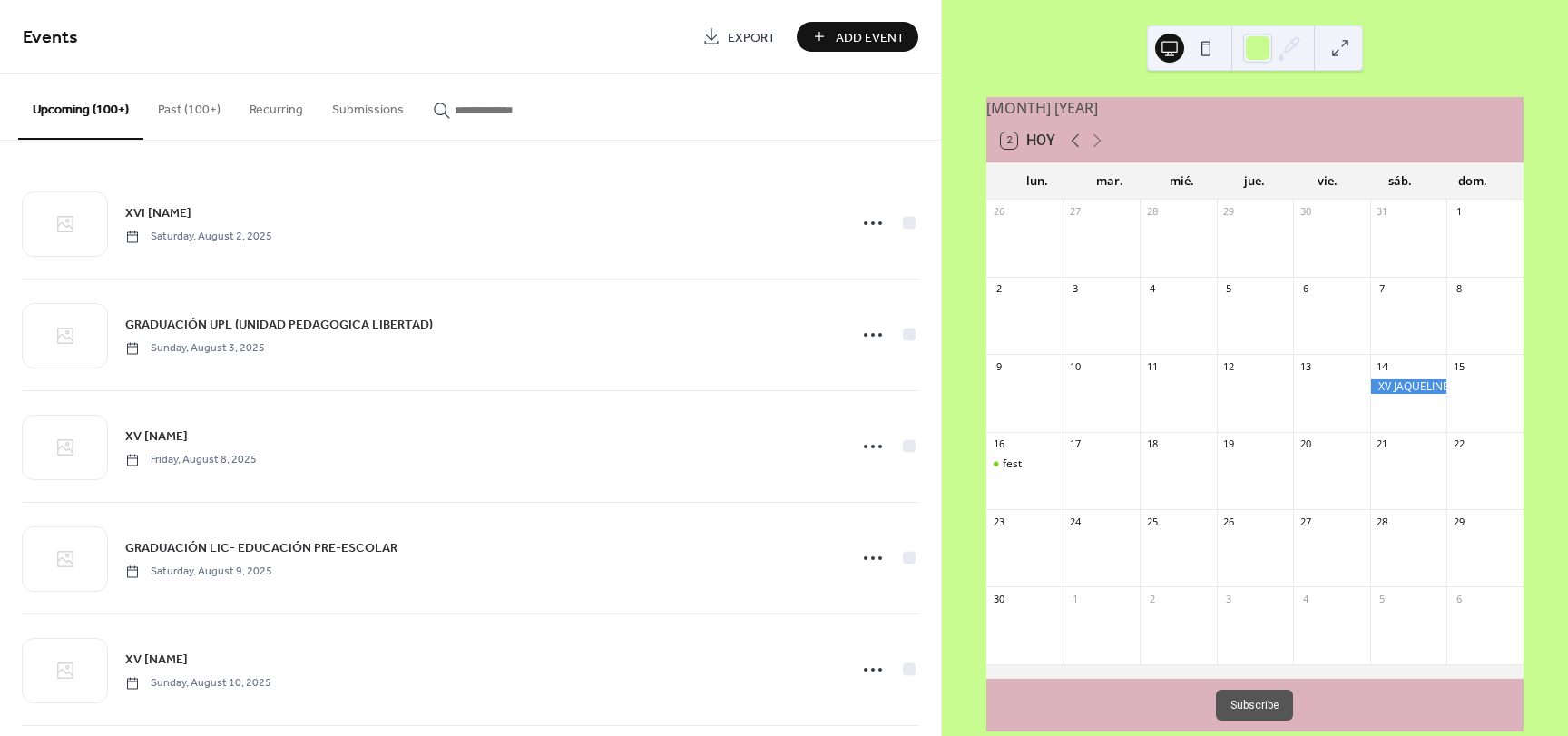 click 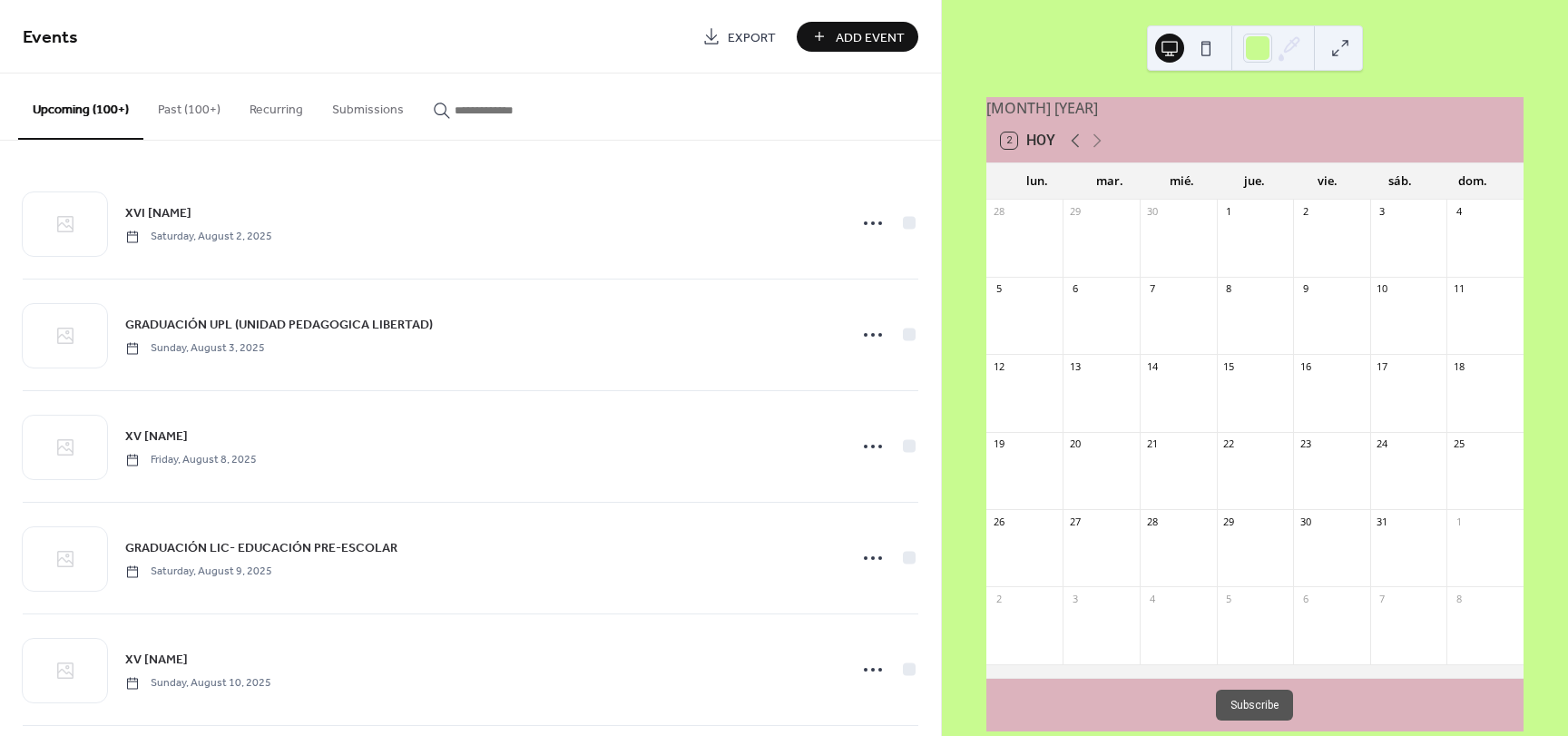 click 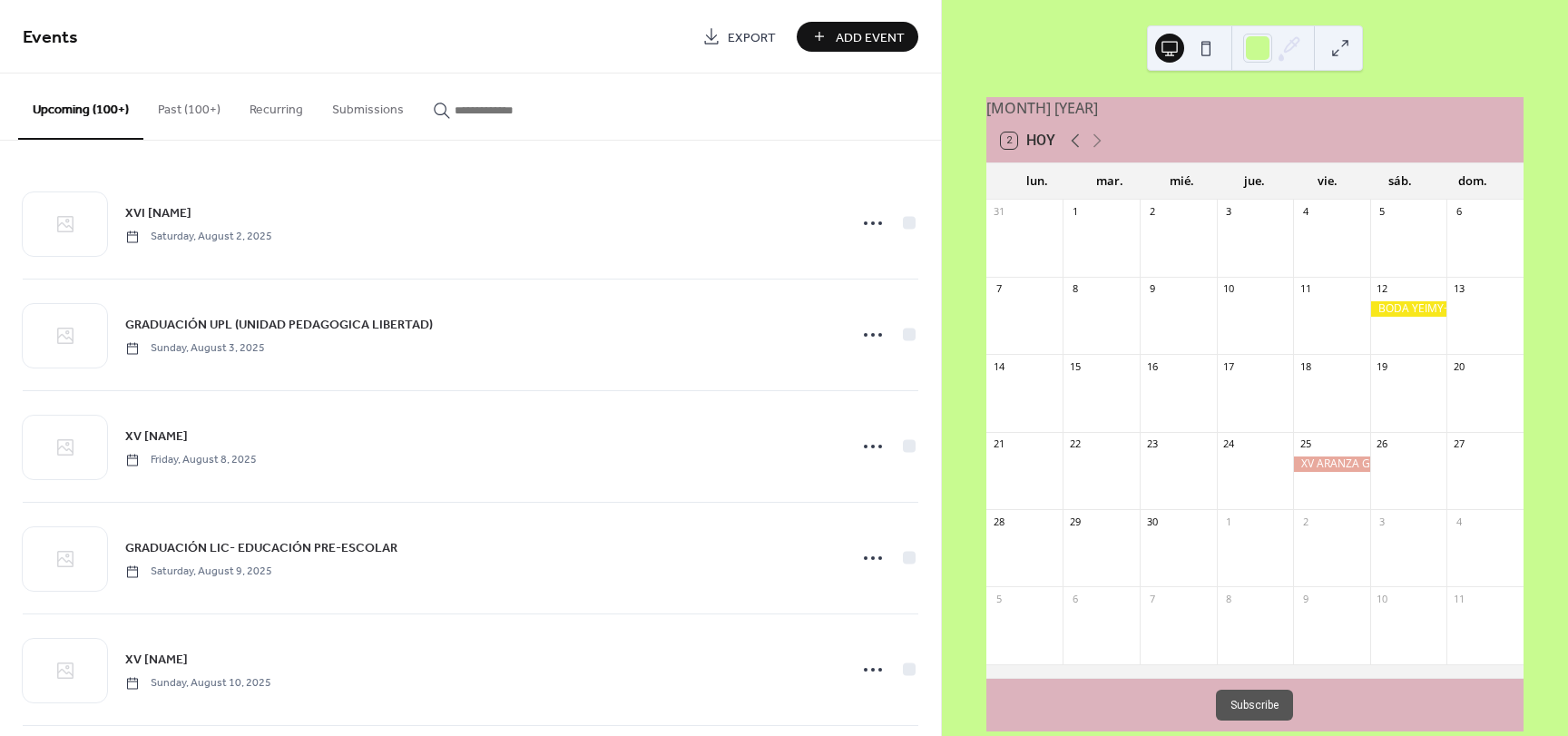 click 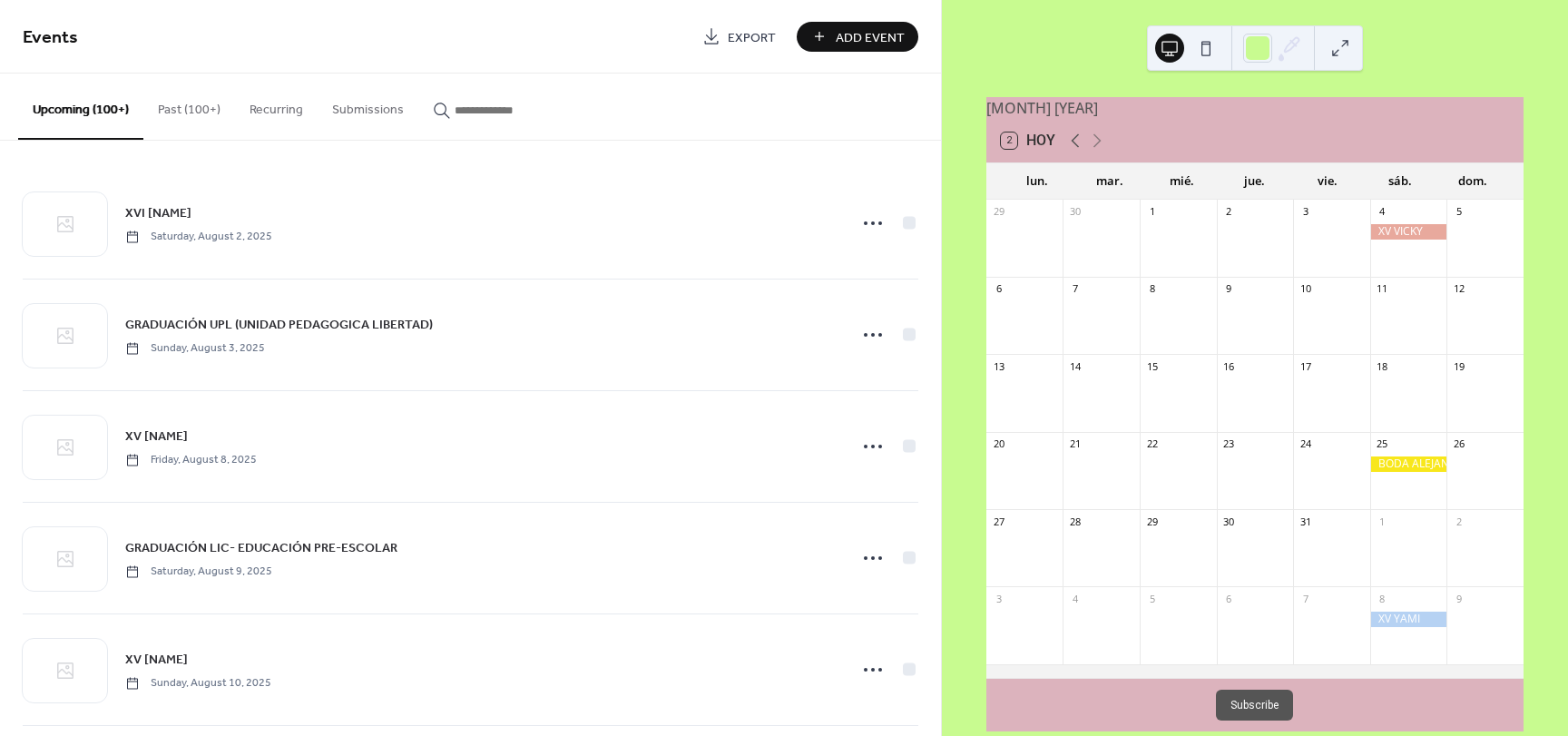 click 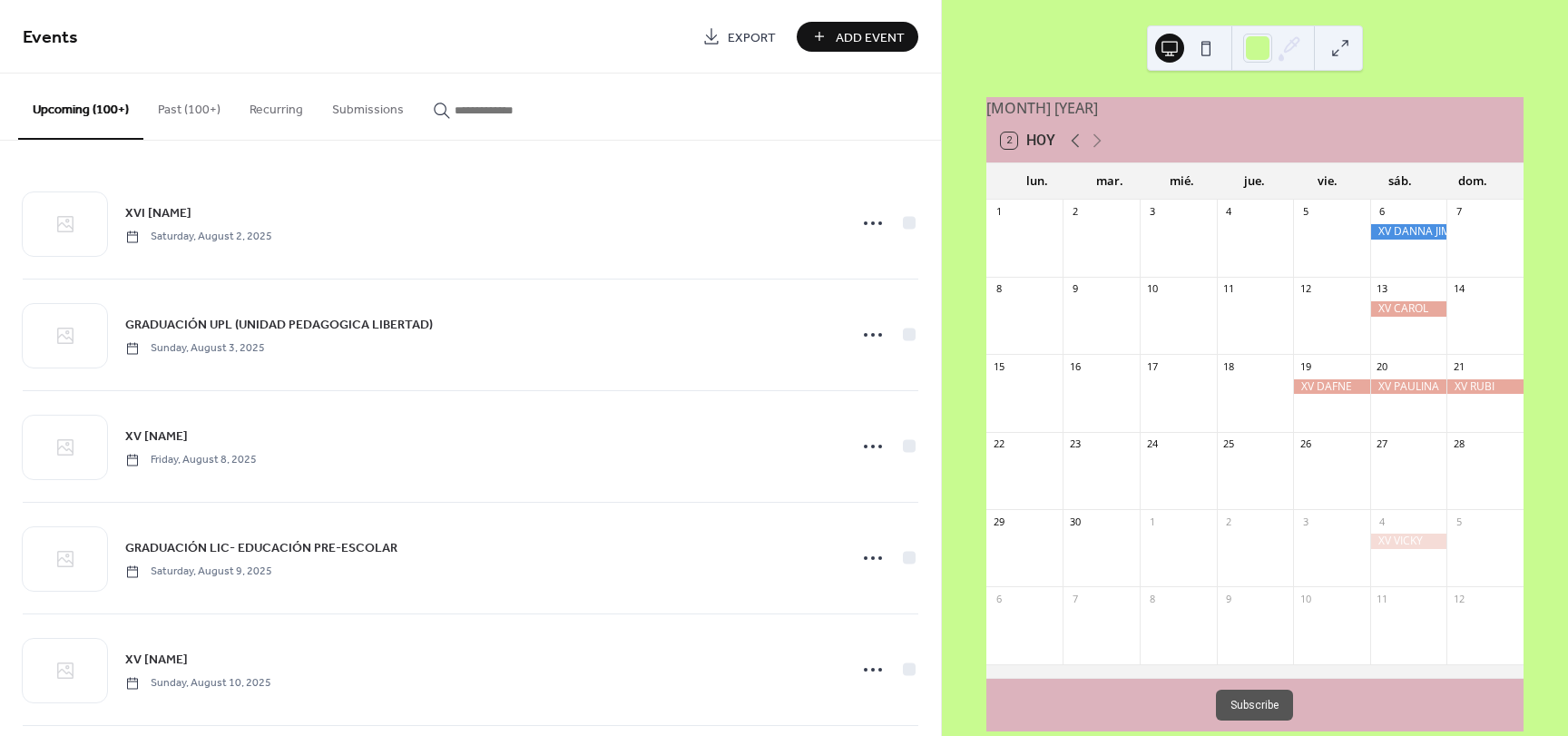 click 